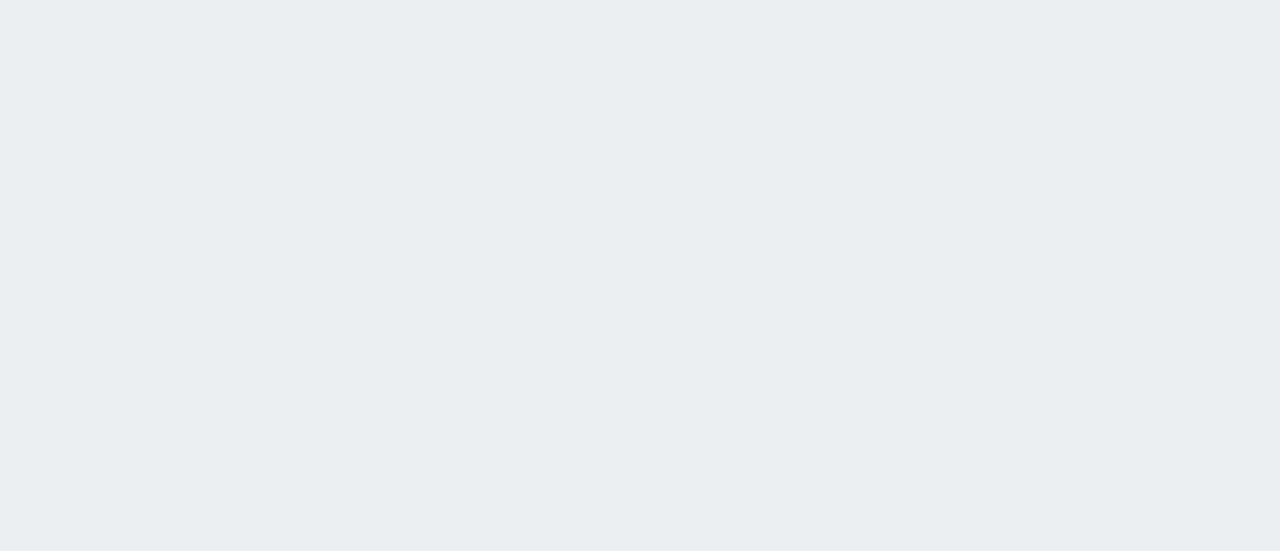 scroll, scrollTop: 0, scrollLeft: 0, axis: both 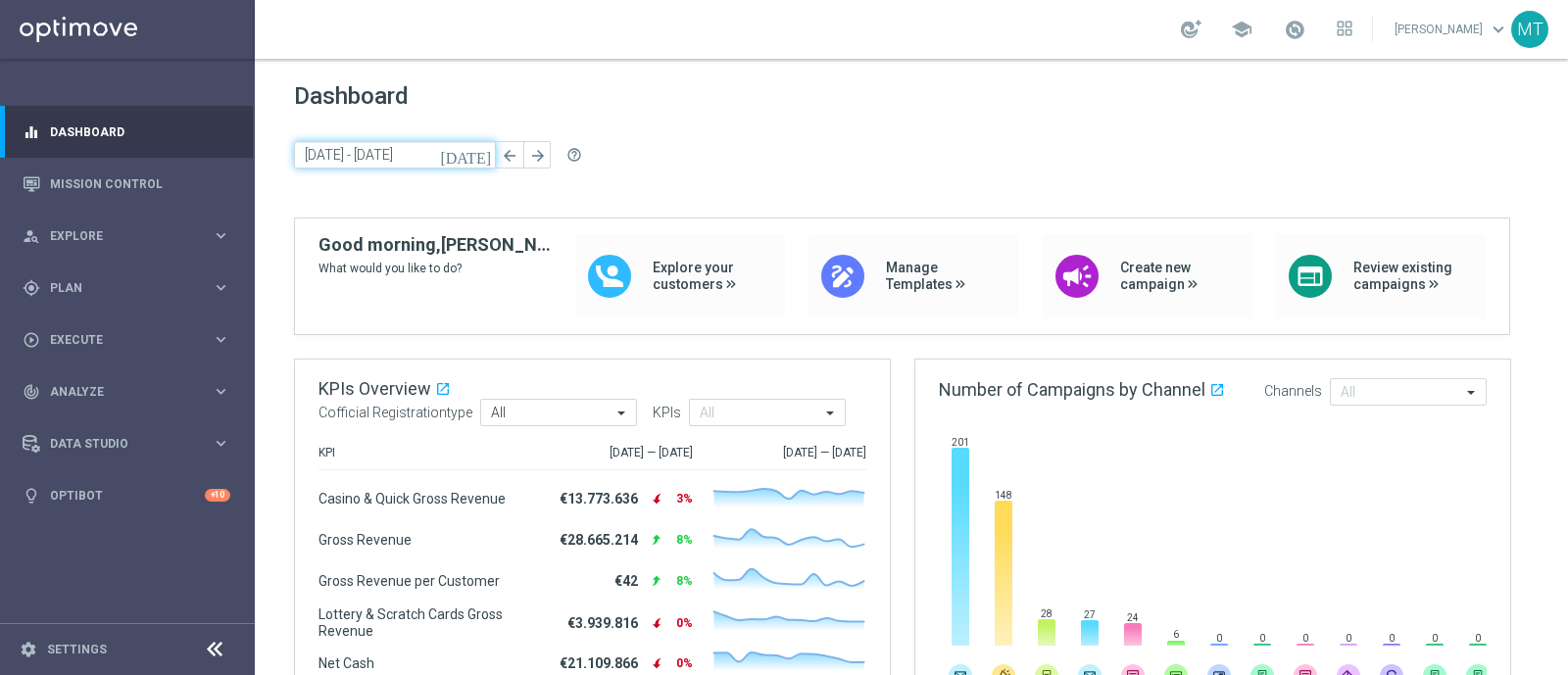click on "14 Jul 2025 - 17 Jul 2025" 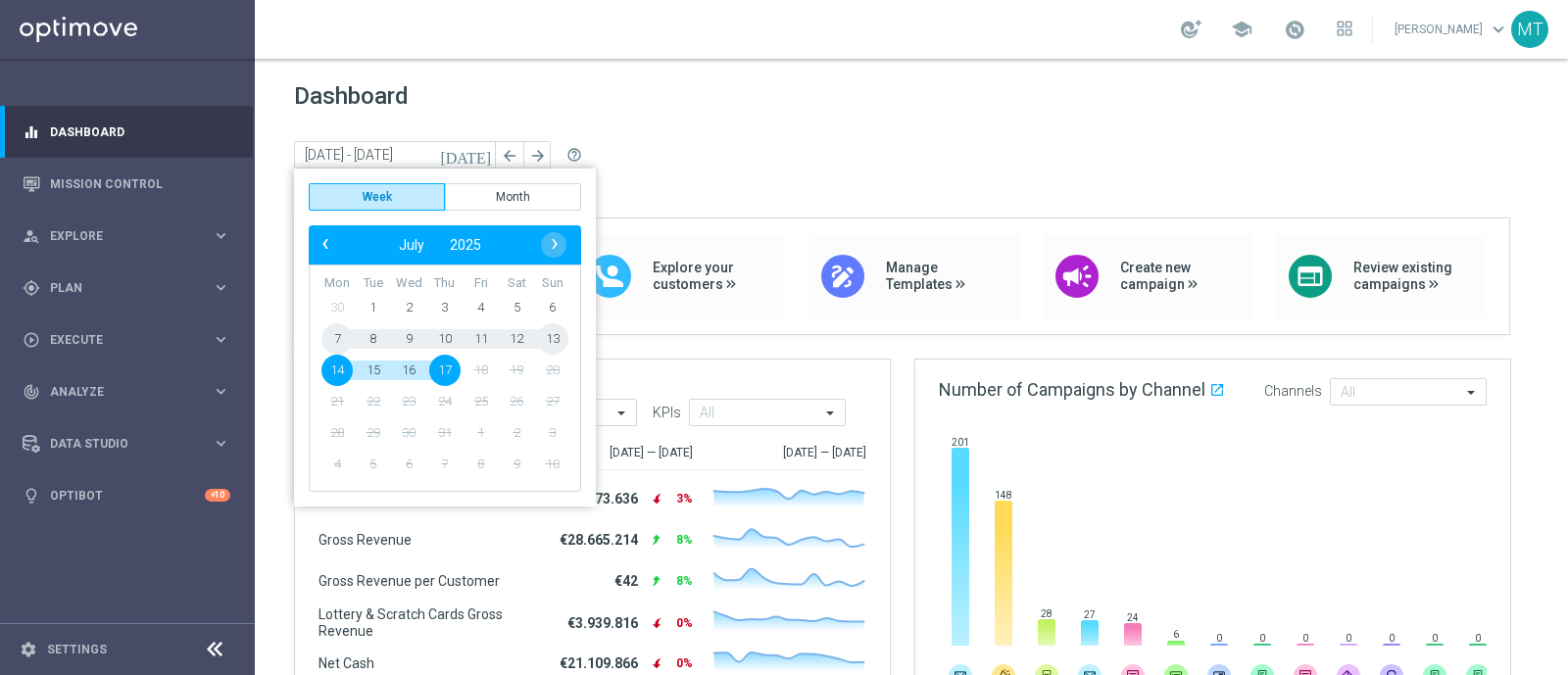 click on "7" 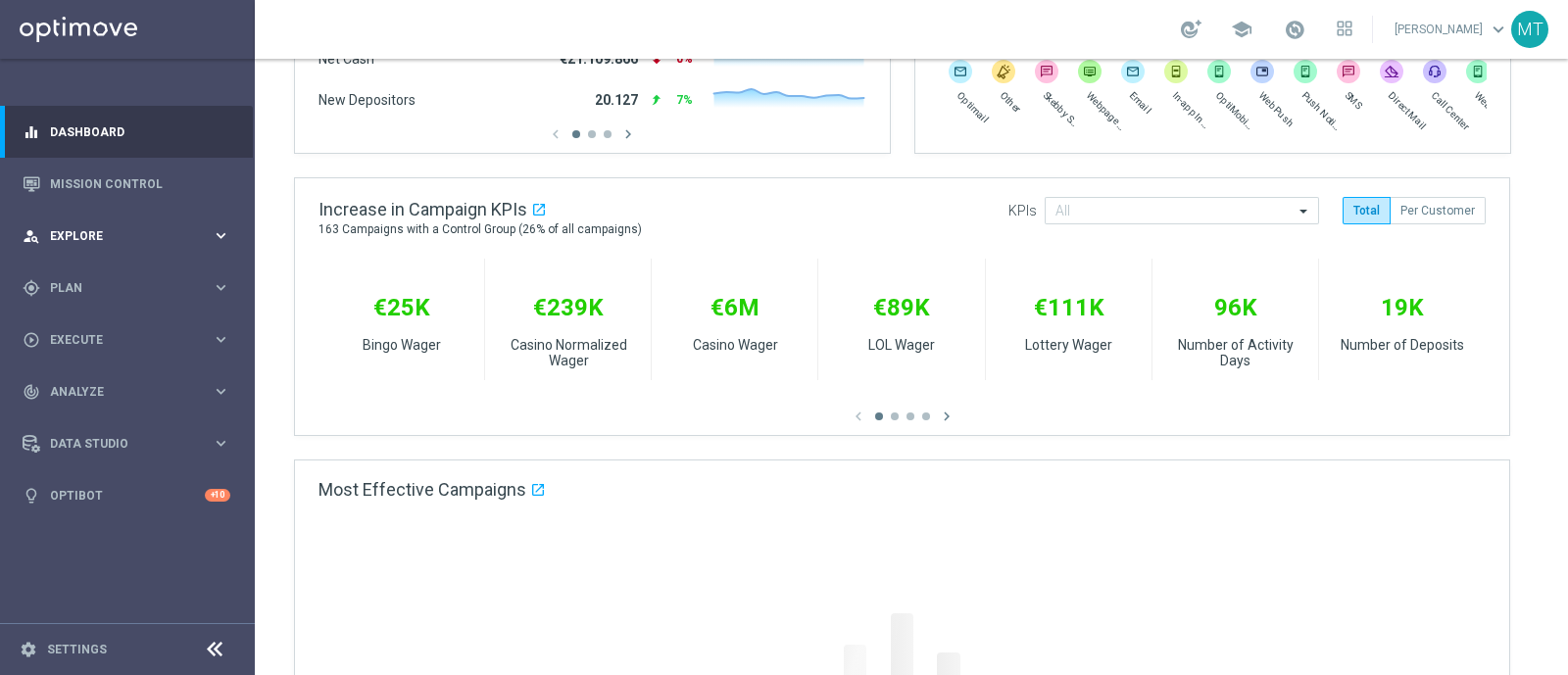 scroll, scrollTop: 603, scrollLeft: 0, axis: vertical 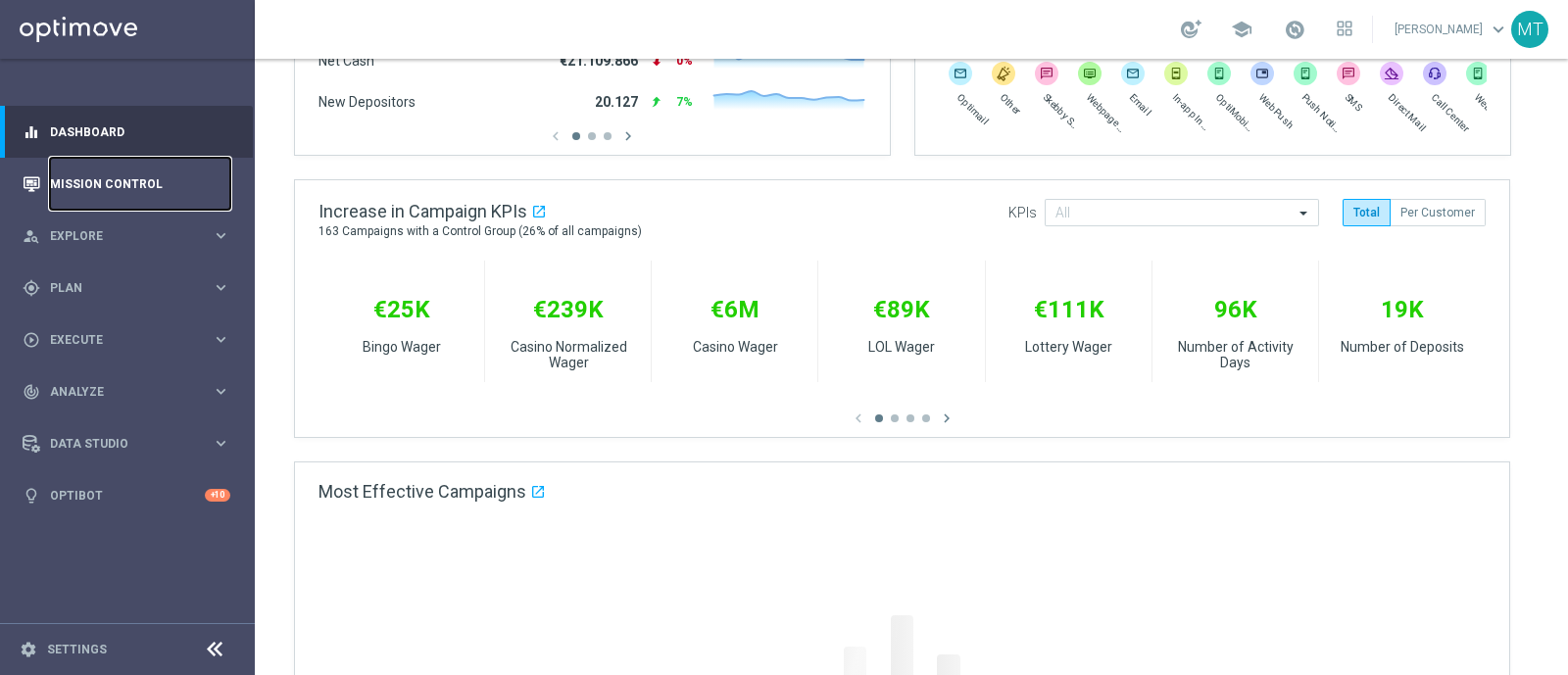 click on "Mission Control" at bounding box center (140, 183) 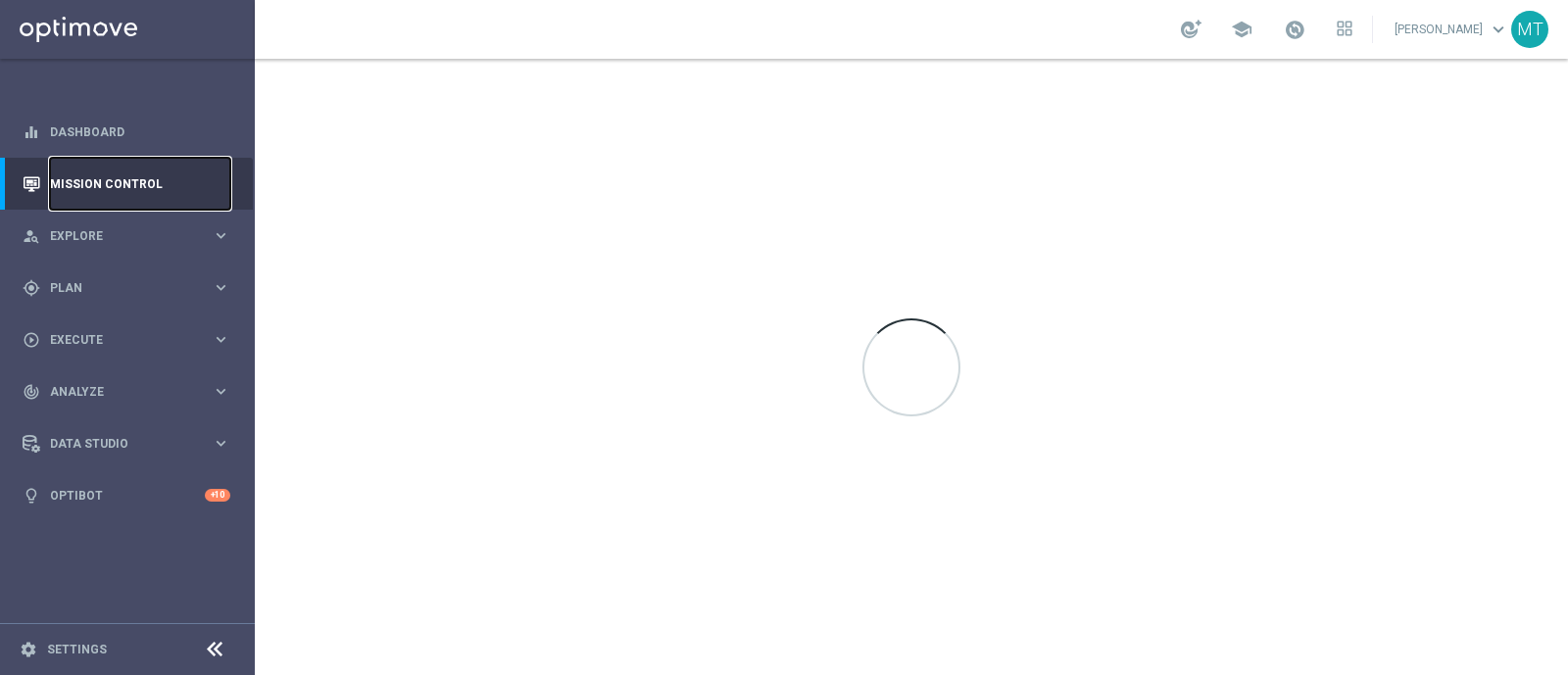 scroll, scrollTop: 0, scrollLeft: 0, axis: both 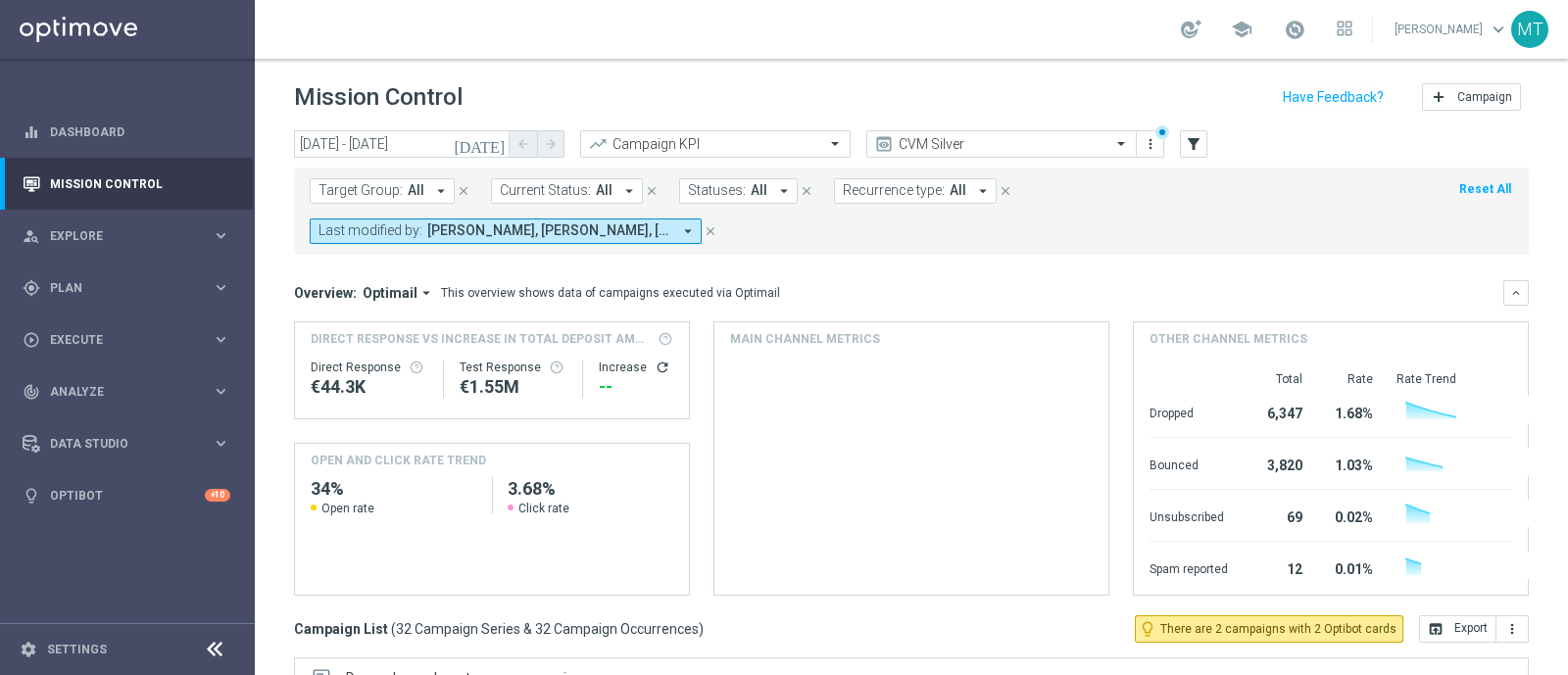 click on "[DATE]" 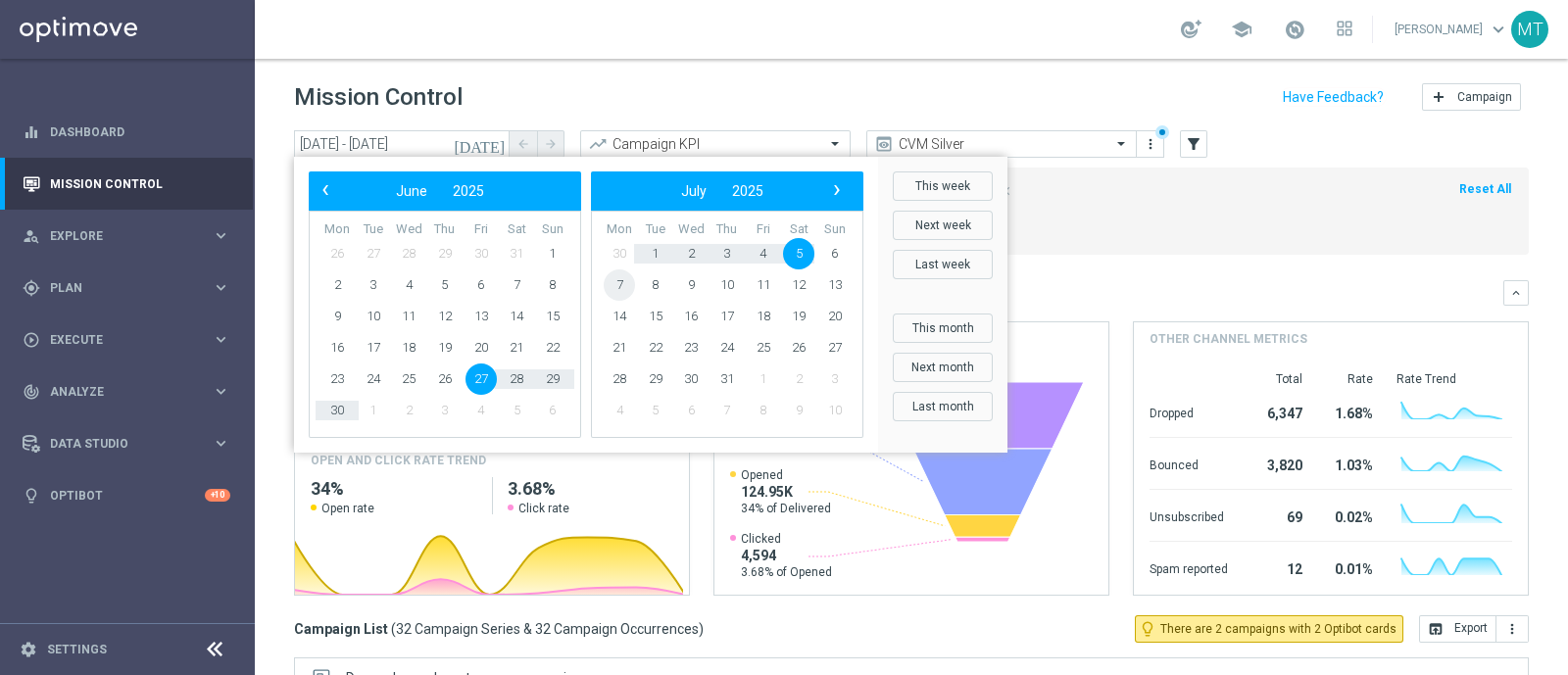 click on "7" 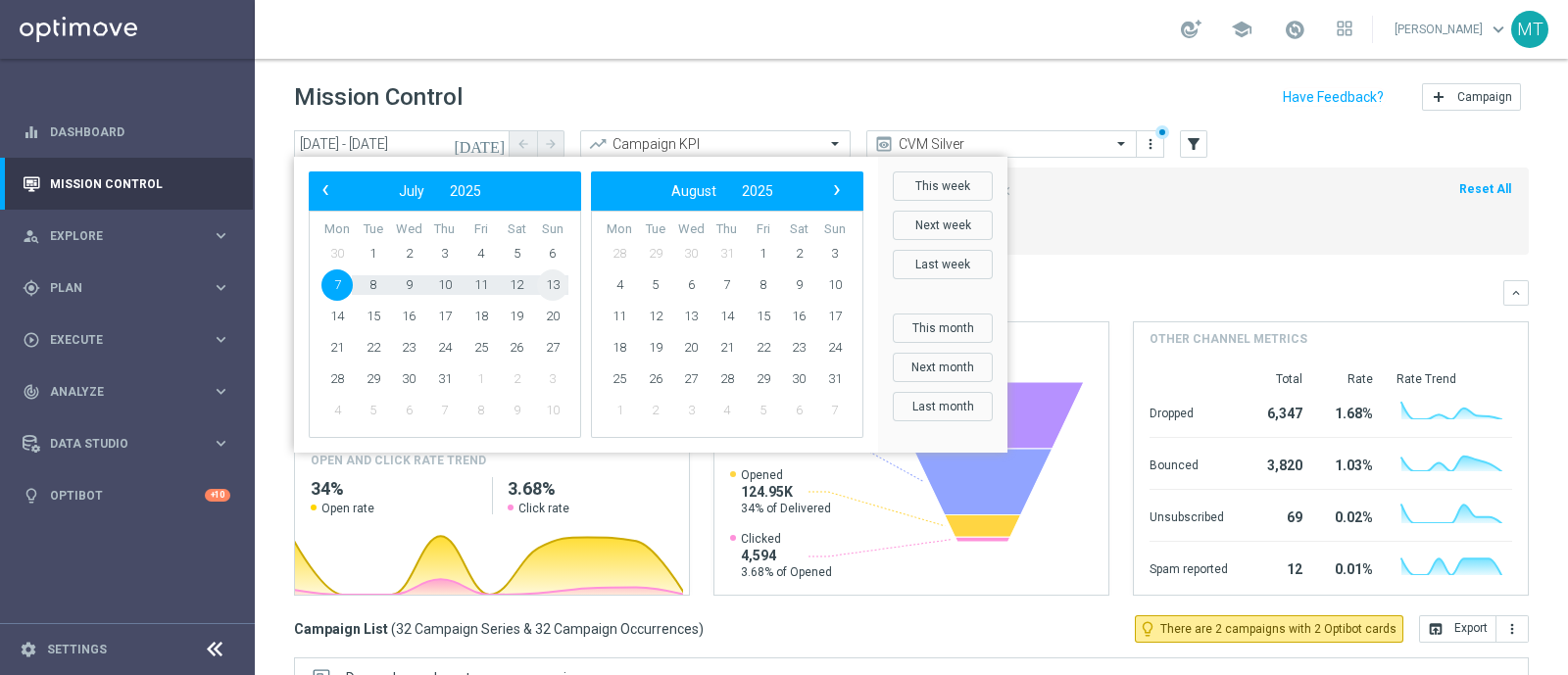 click on "13" 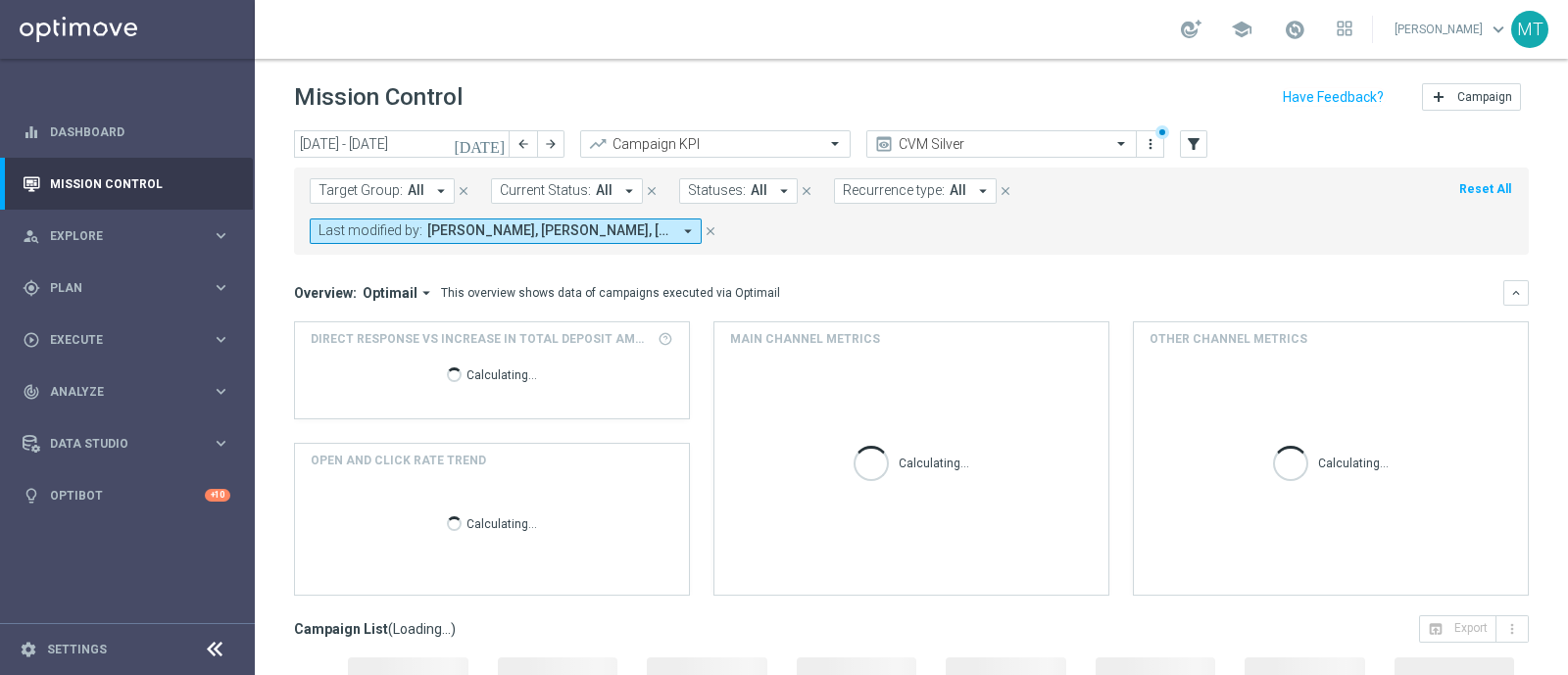 type on "07 Jul 2025 - 13 Jul 2025" 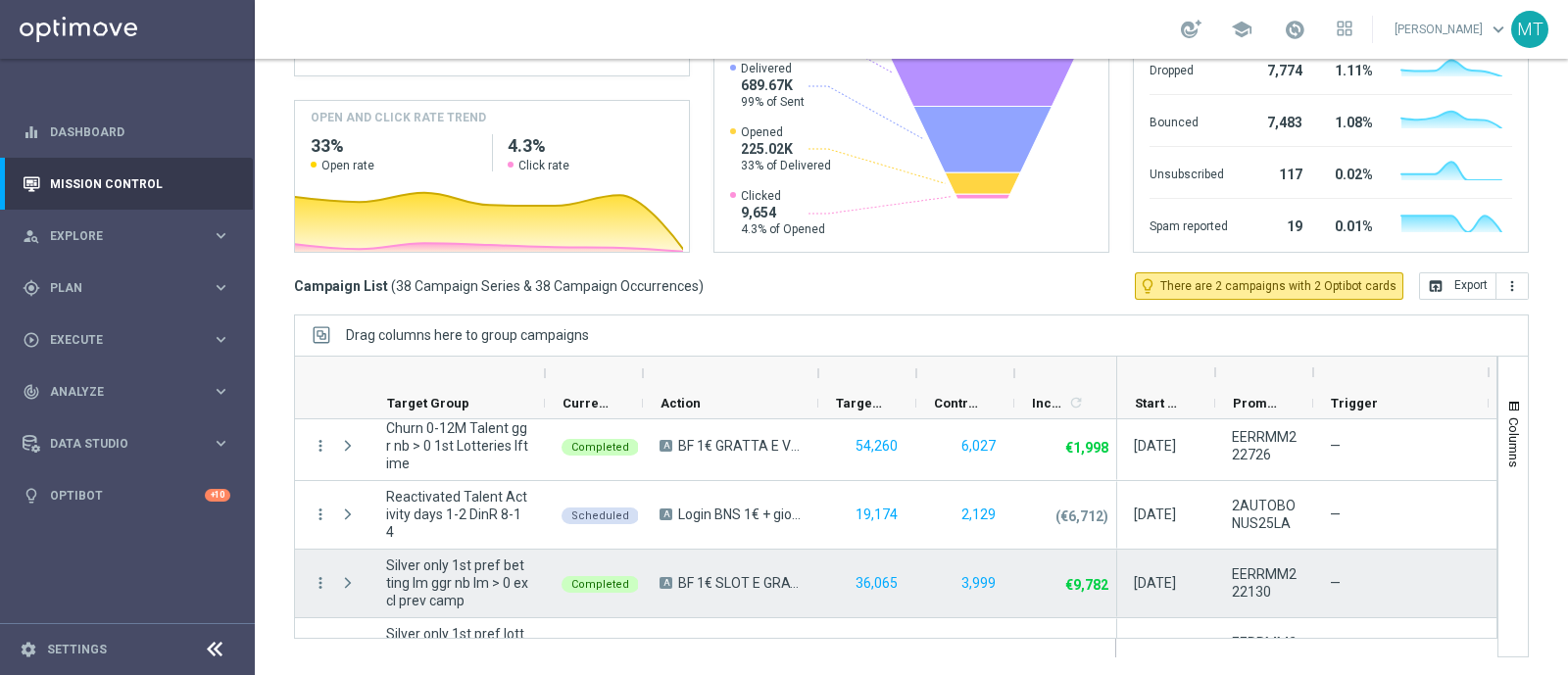 scroll, scrollTop: 2353, scrollLeft: 0, axis: vertical 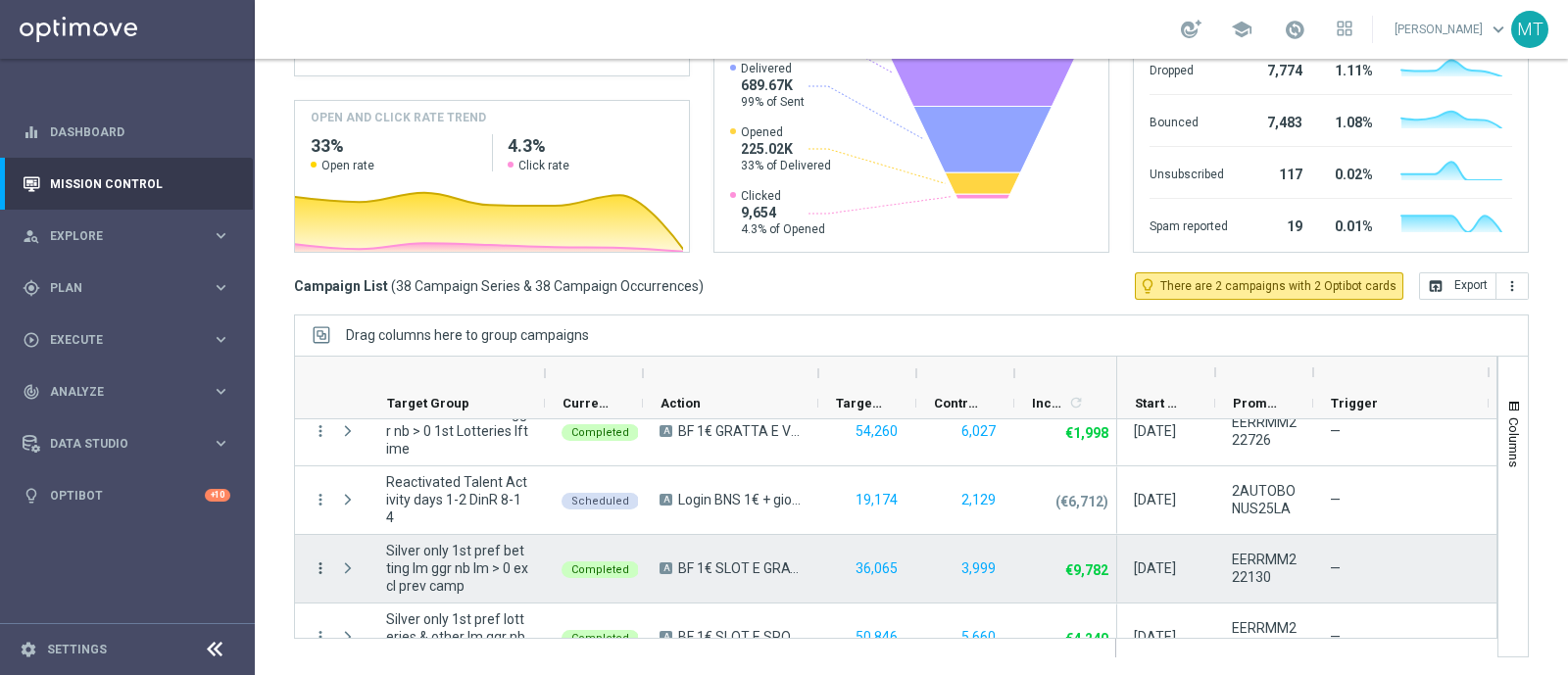 click on "more_vert" at bounding box center (320, 568) 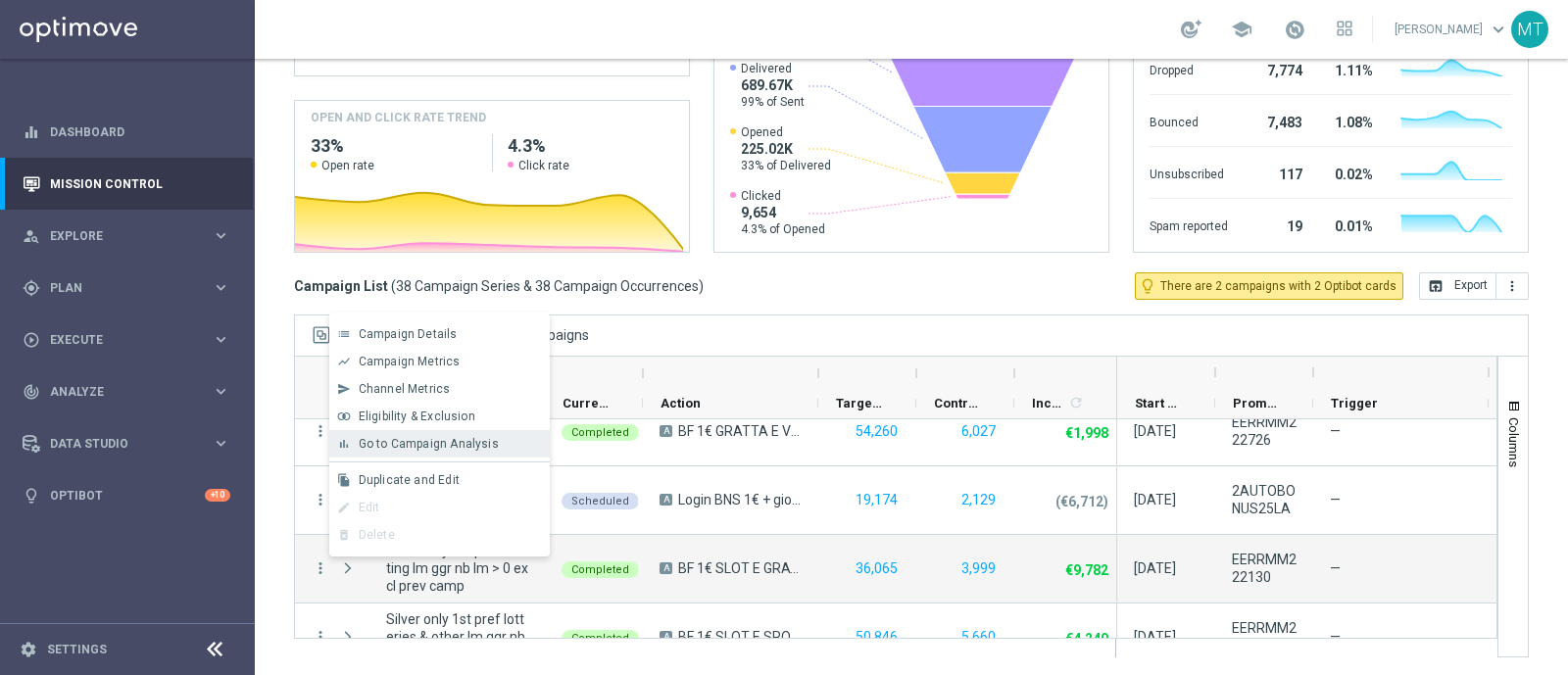 click on "Go to Campaign Analysis" at bounding box center [428, 444] 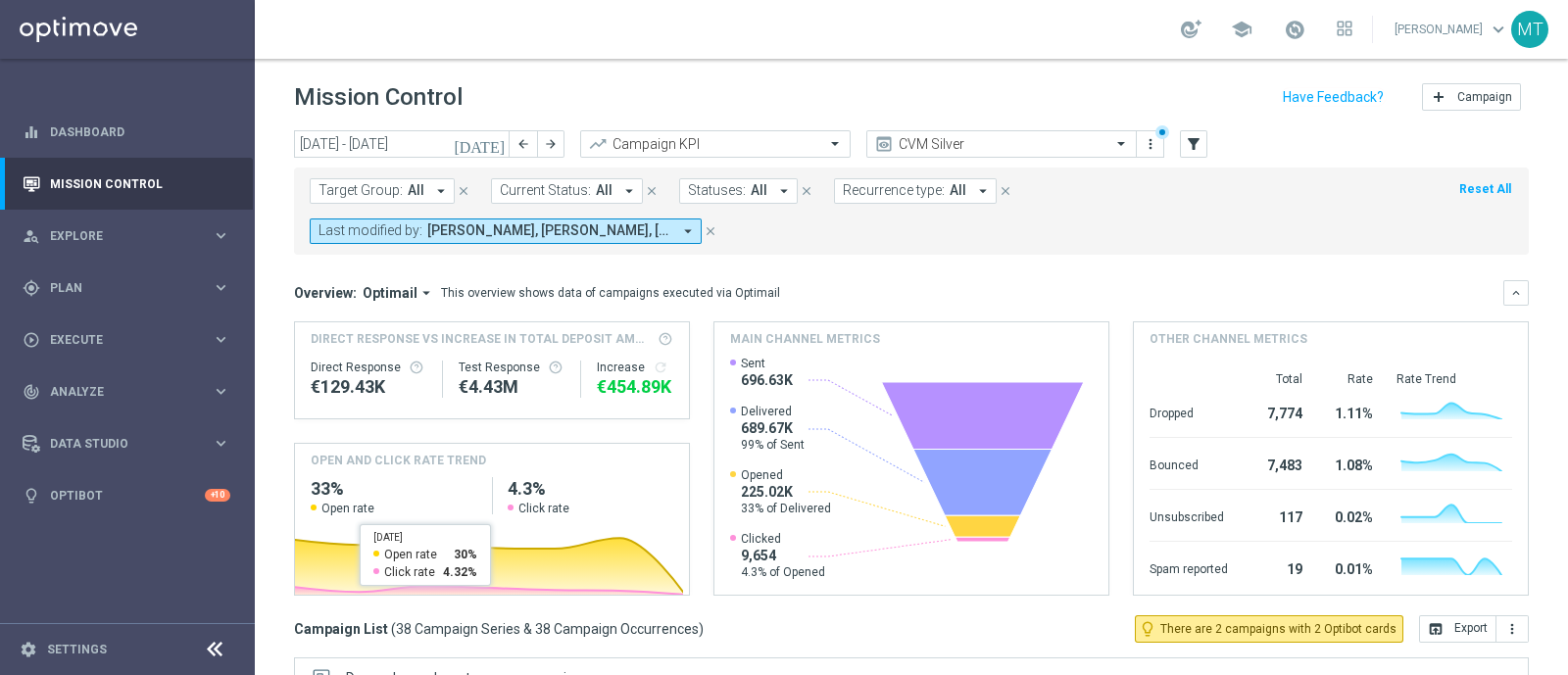 scroll, scrollTop: 343, scrollLeft: 0, axis: vertical 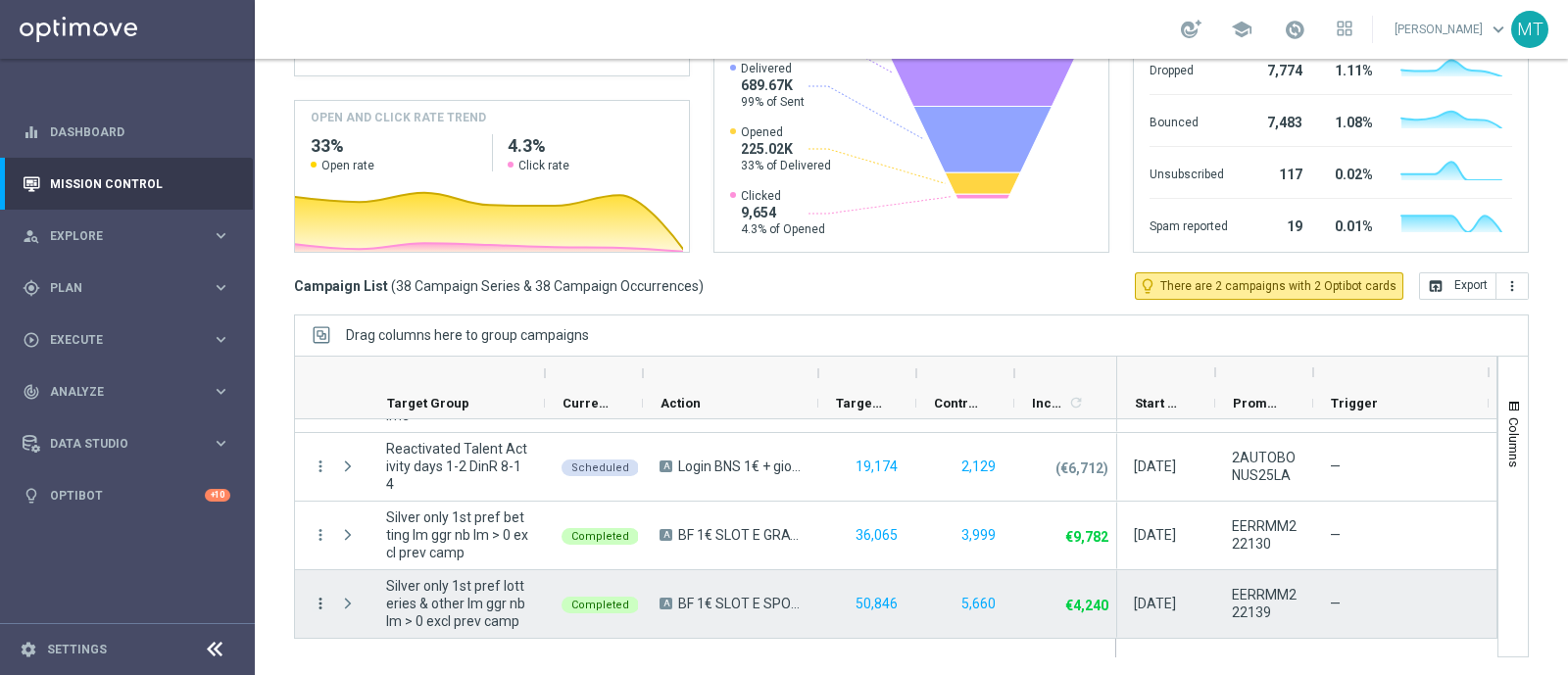 click on "more_vert" at bounding box center [320, 603] 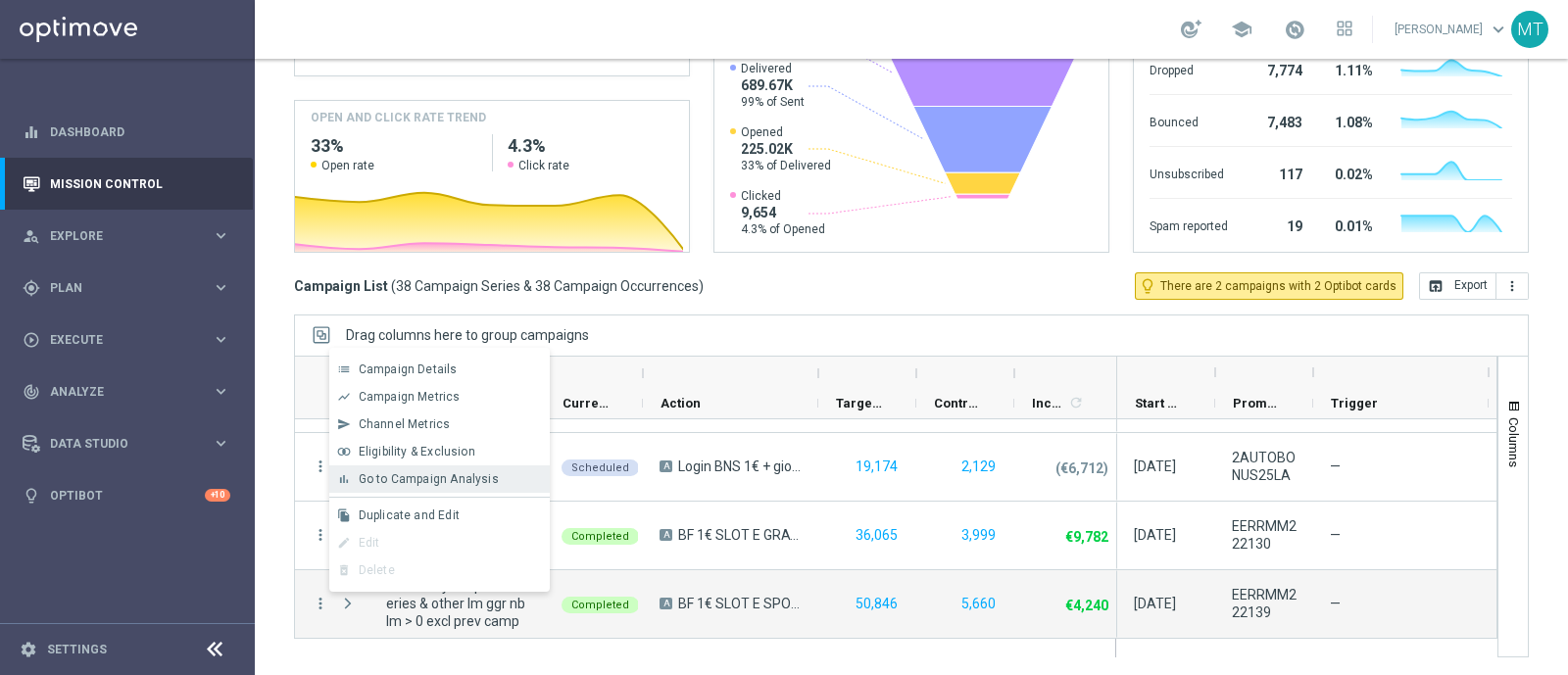 click on "Go to Campaign Analysis" at bounding box center (428, 479) 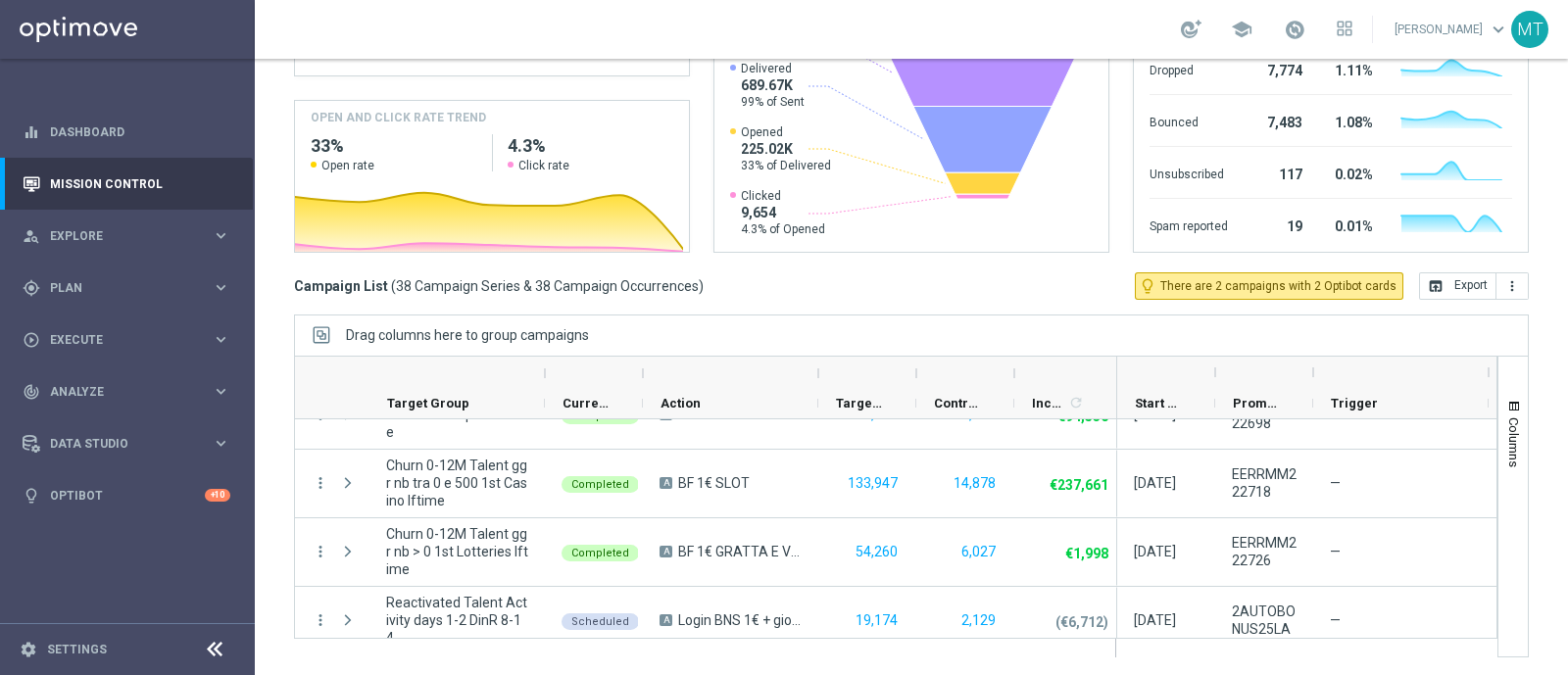 scroll, scrollTop: 2017, scrollLeft: 0, axis: vertical 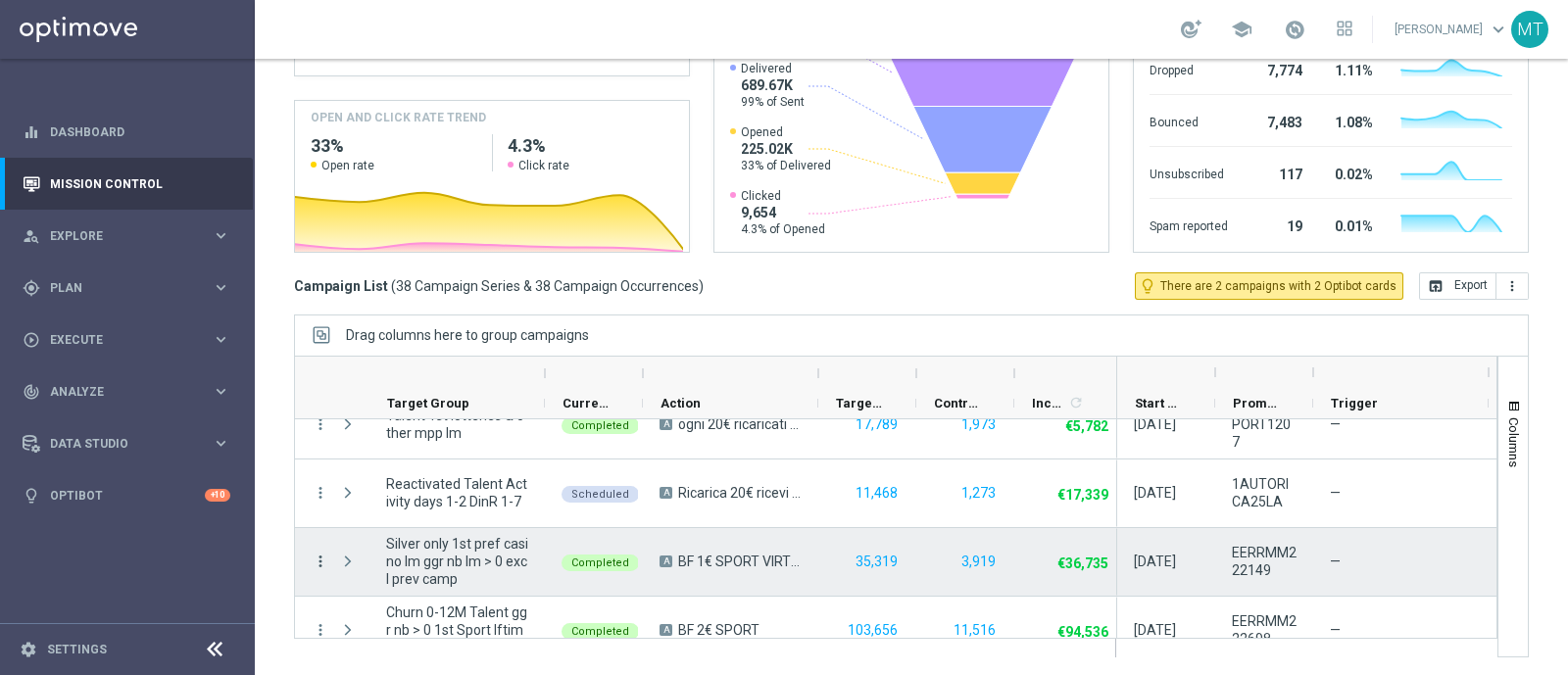 click on "more_vert" at bounding box center [320, 561] 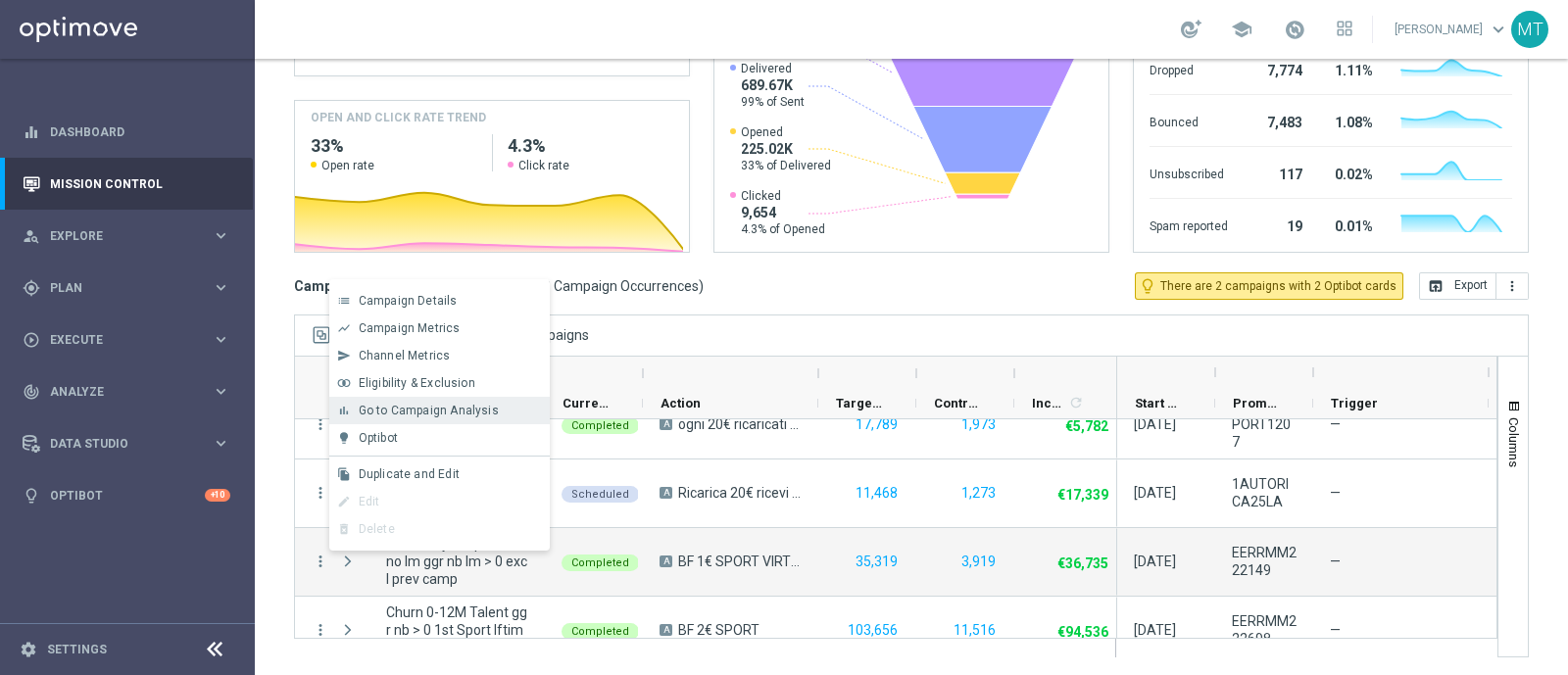 click on "Go to Campaign Analysis" at bounding box center [428, 410] 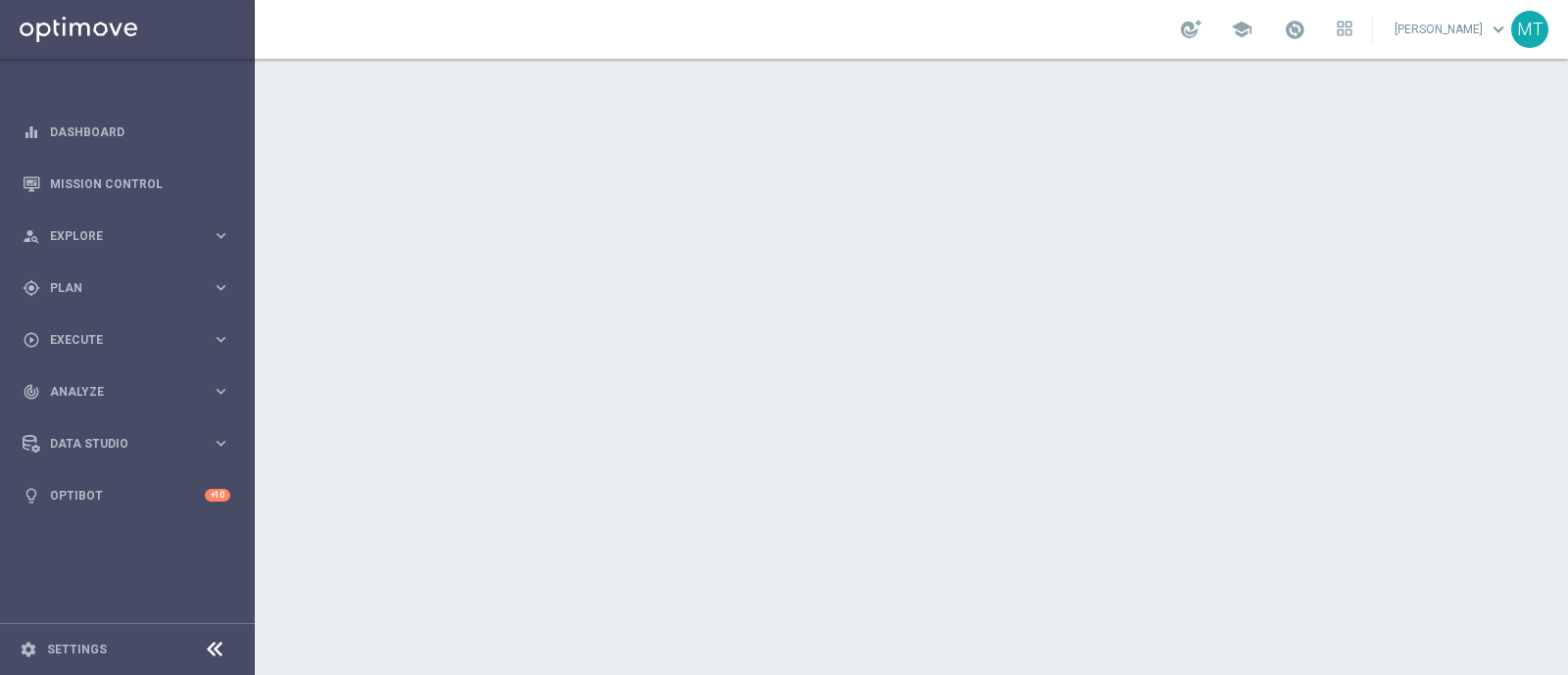 scroll, scrollTop: 0, scrollLeft: 0, axis: both 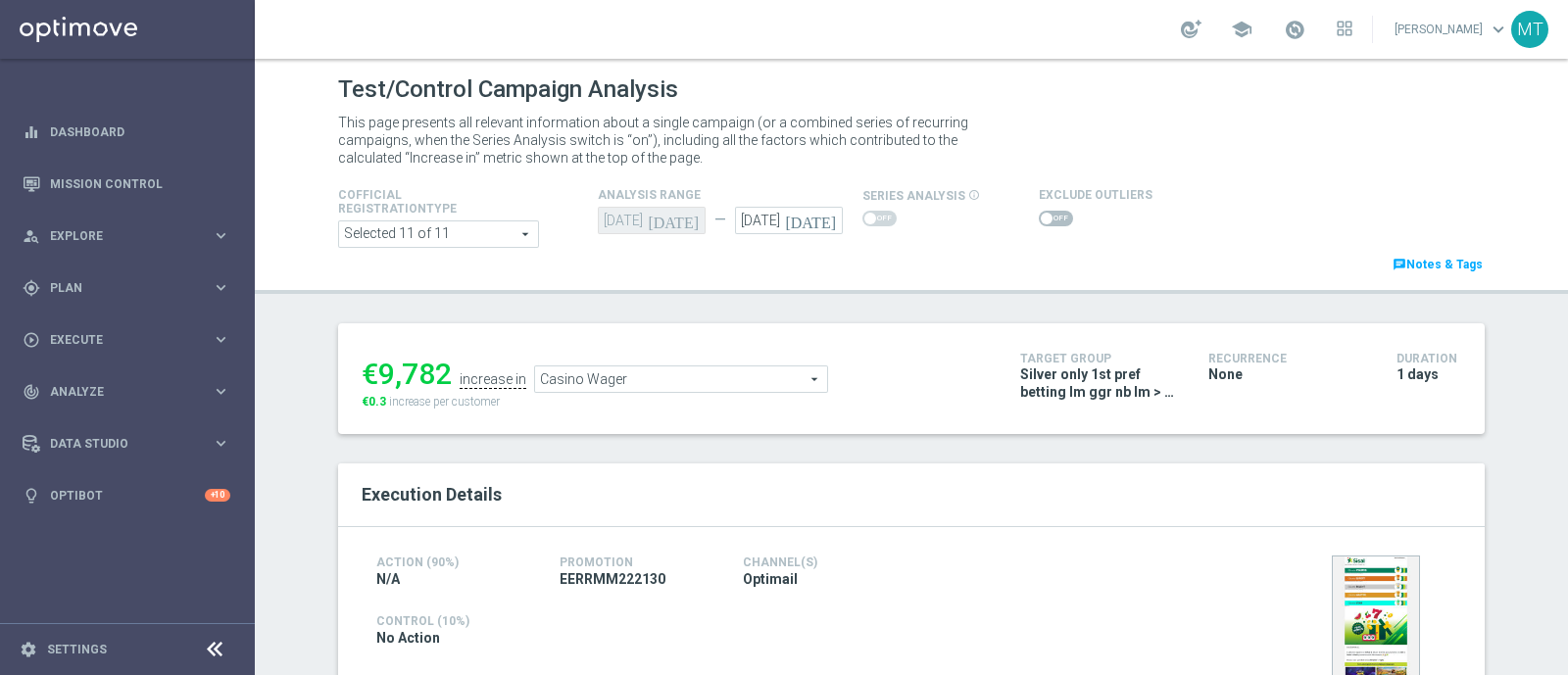 click on "[DATE]" 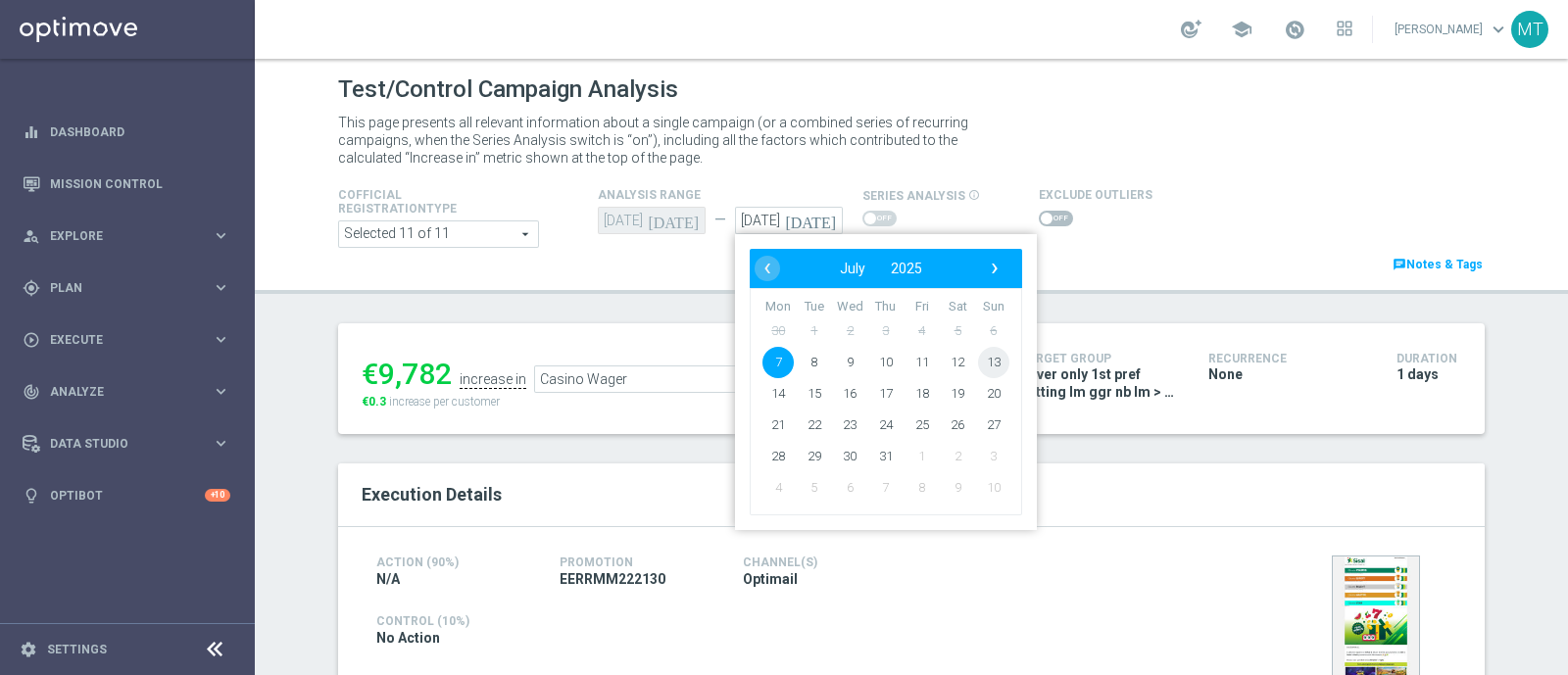 click on "13" 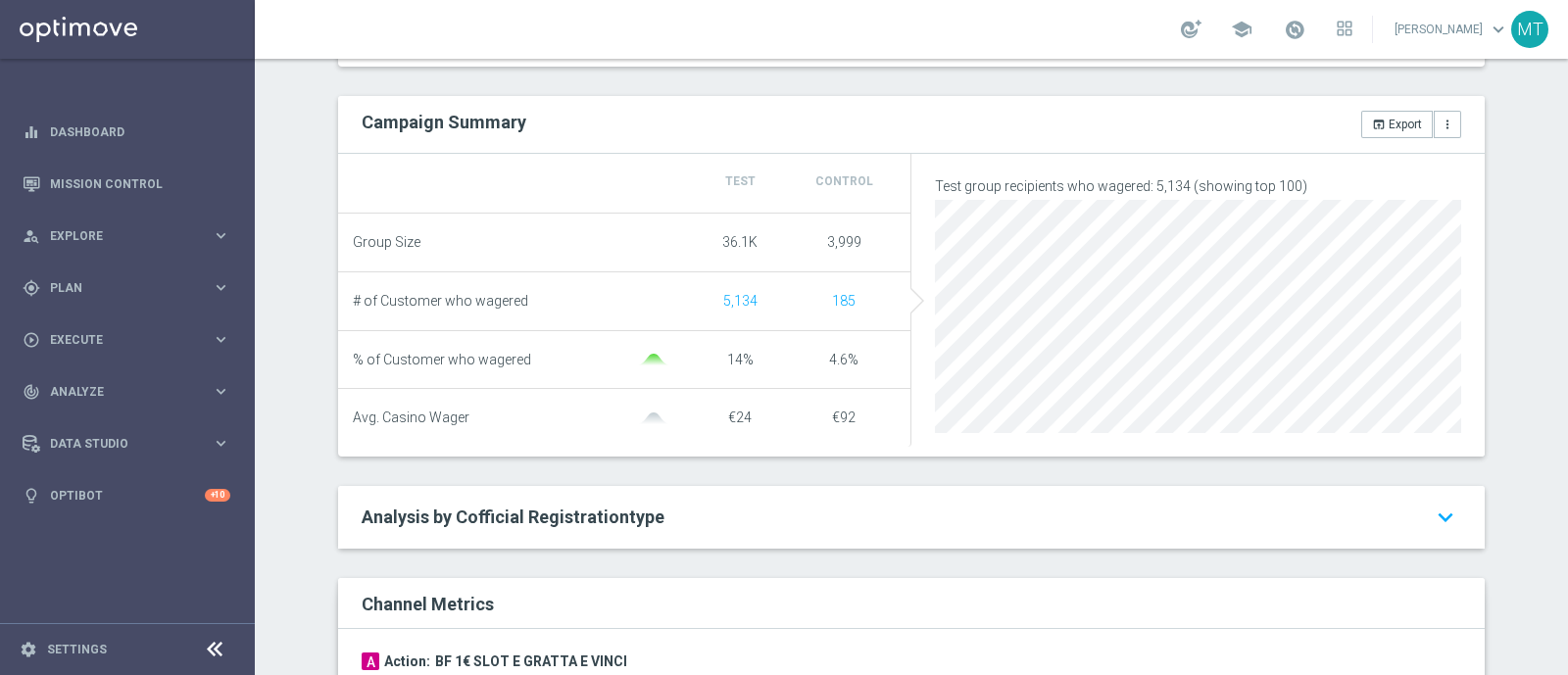 scroll, scrollTop: 200, scrollLeft: 0, axis: vertical 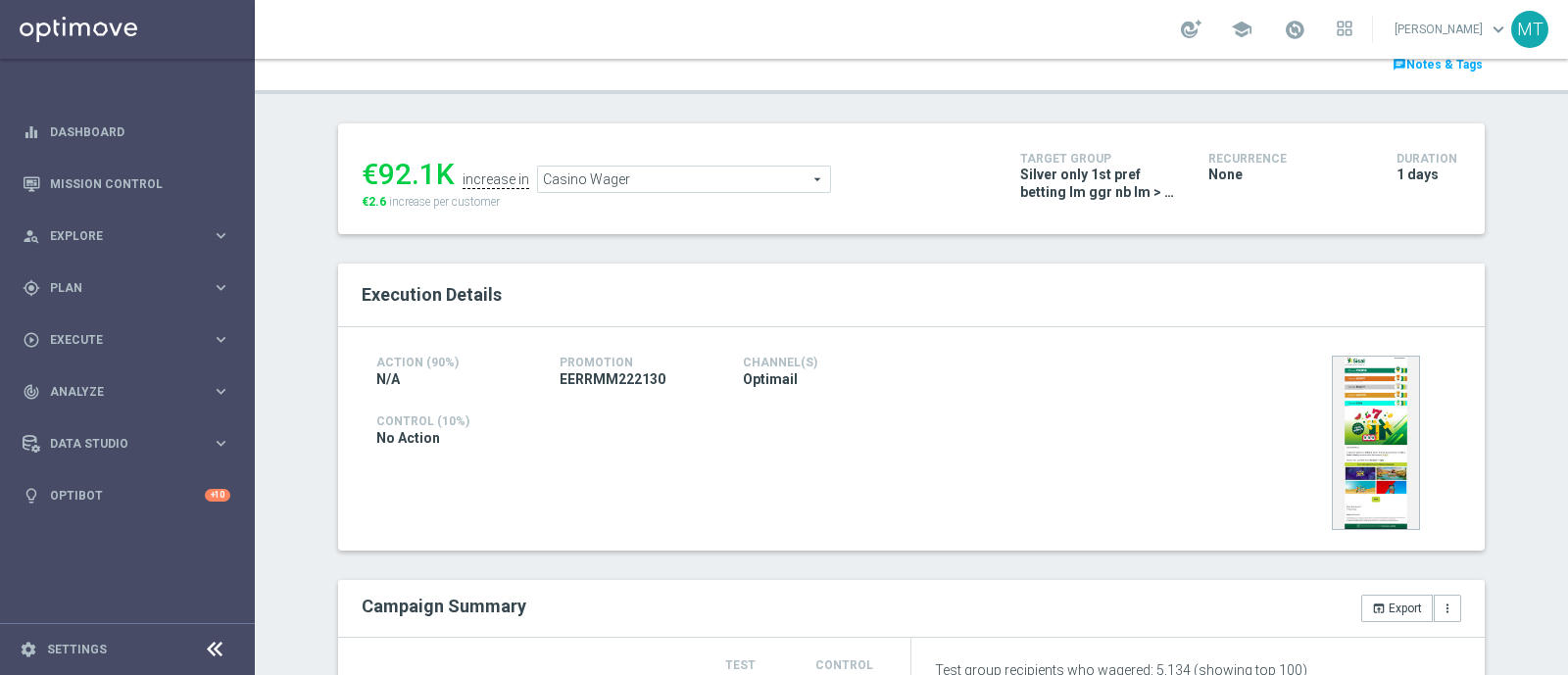 click on "Casino Wager" 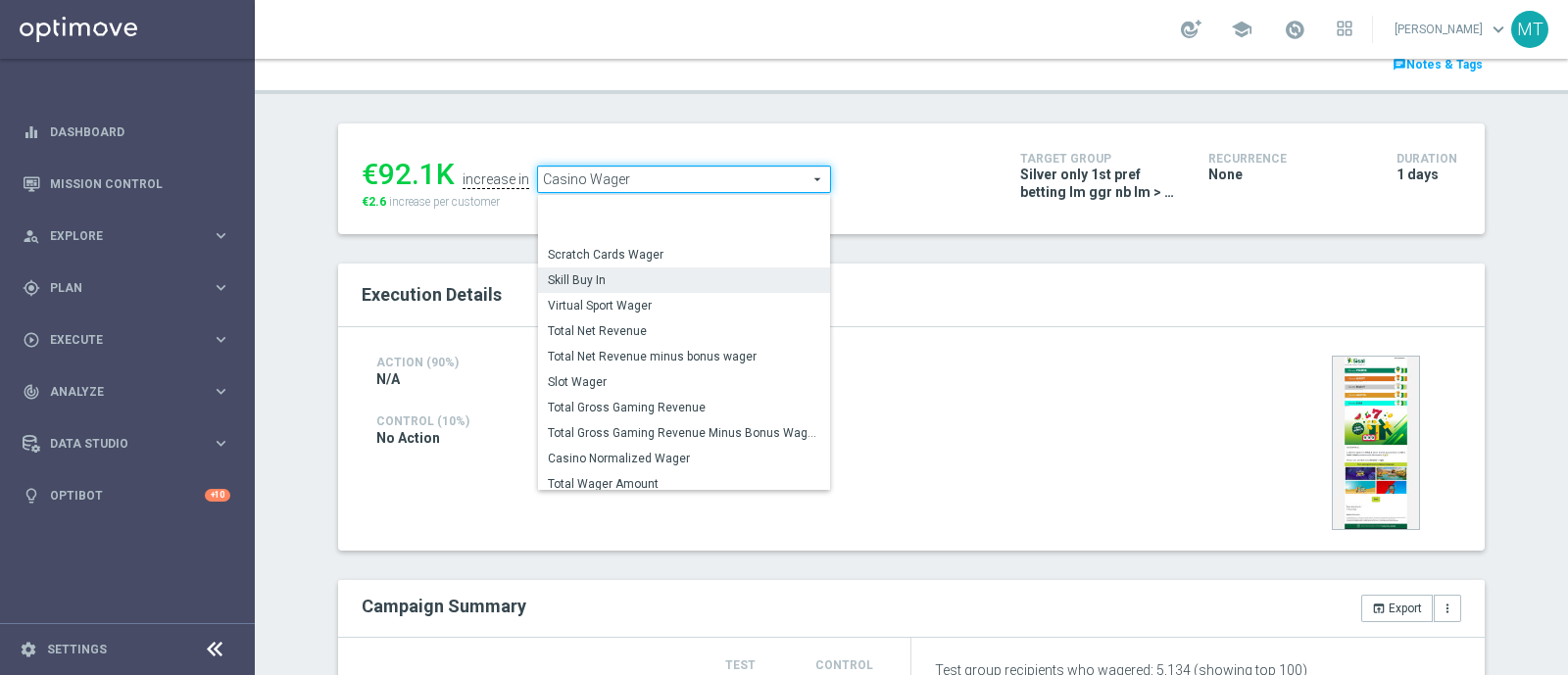 scroll, scrollTop: 280, scrollLeft: 0, axis: vertical 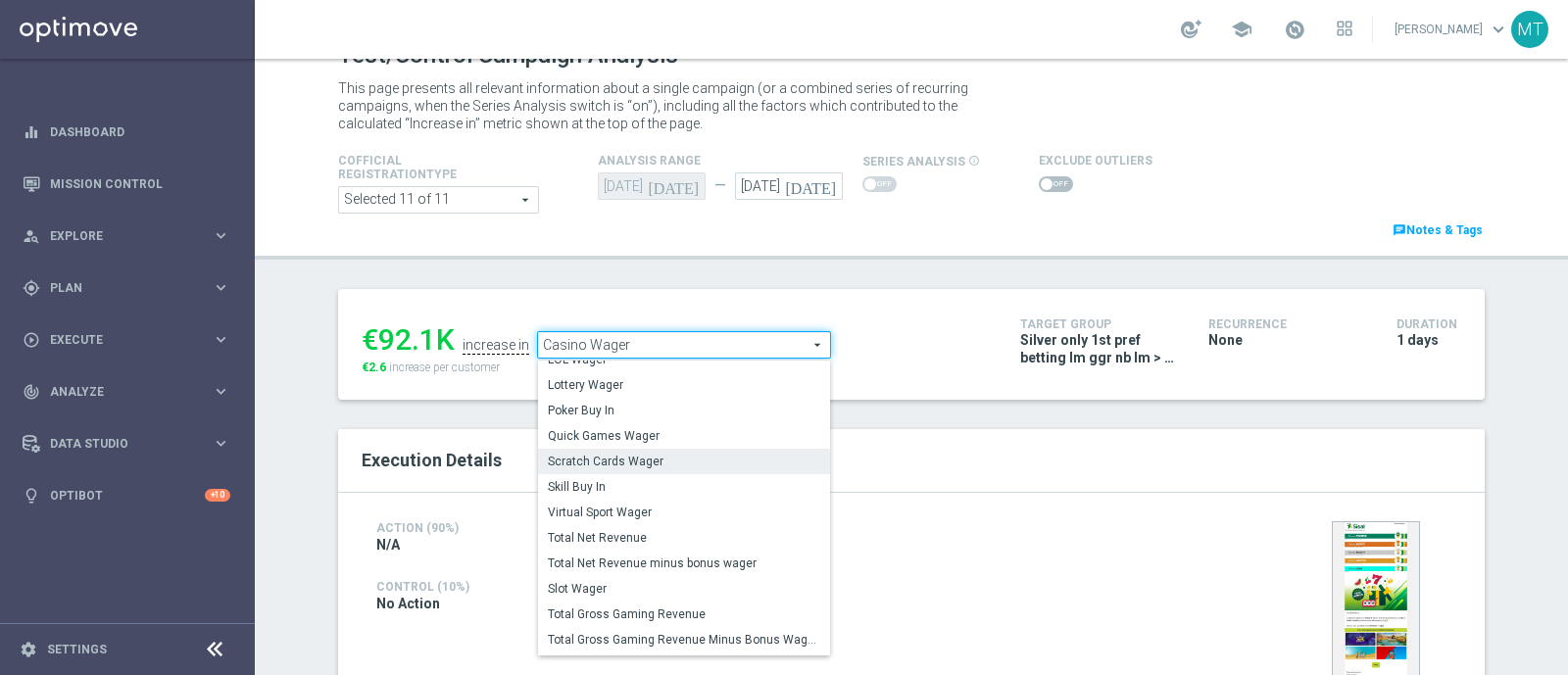 click on "Scratch Cards Wager" 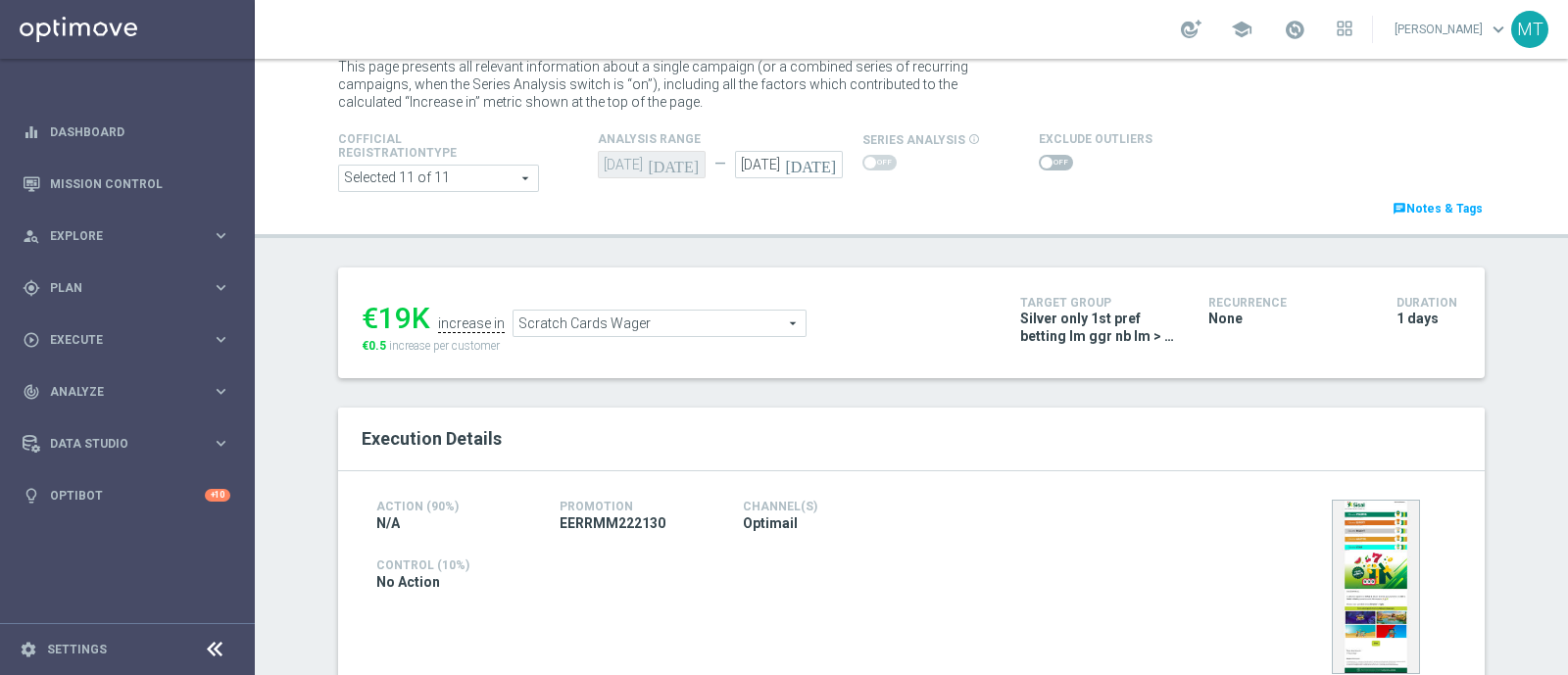 scroll, scrollTop: 54, scrollLeft: 0, axis: vertical 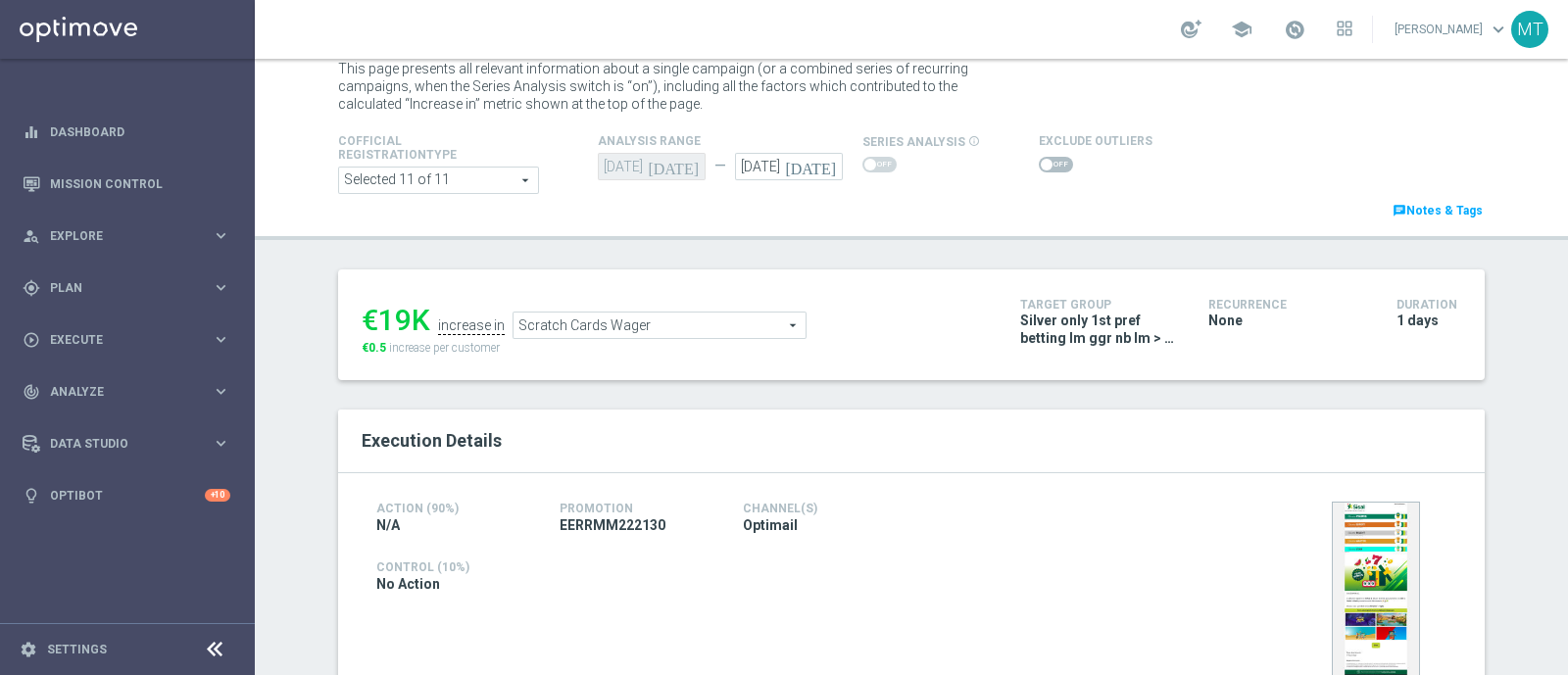 click on "Scratch Cards Wager" 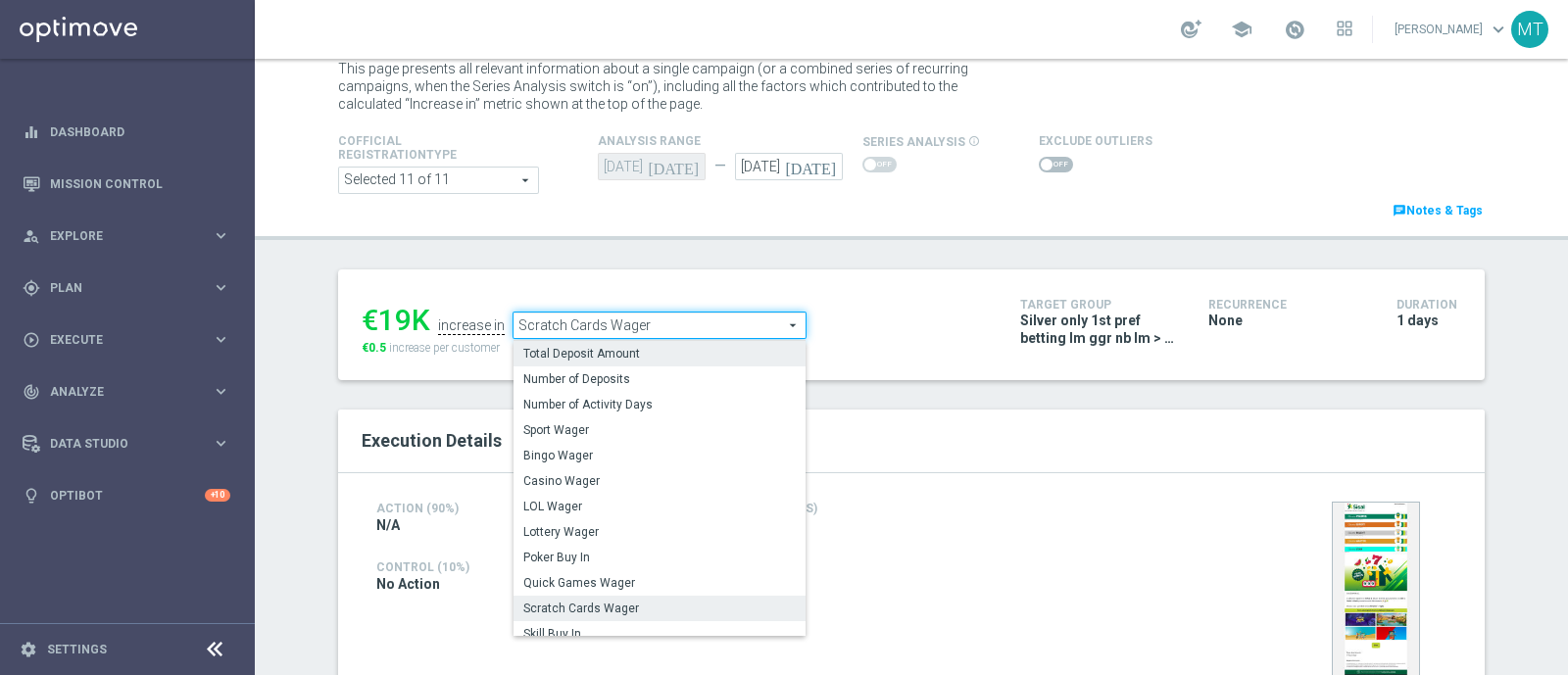 click on "Total Deposit Amount" 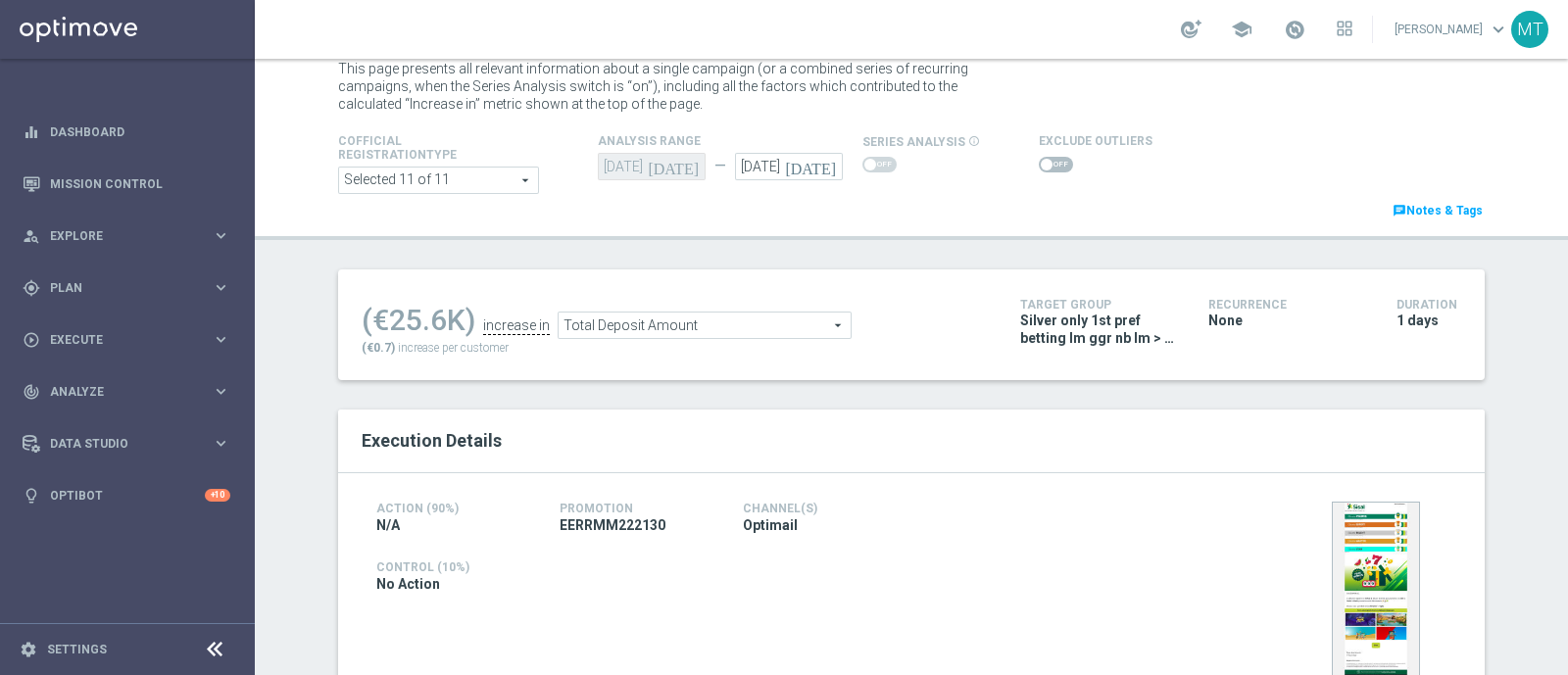 scroll, scrollTop: 51, scrollLeft: 0, axis: vertical 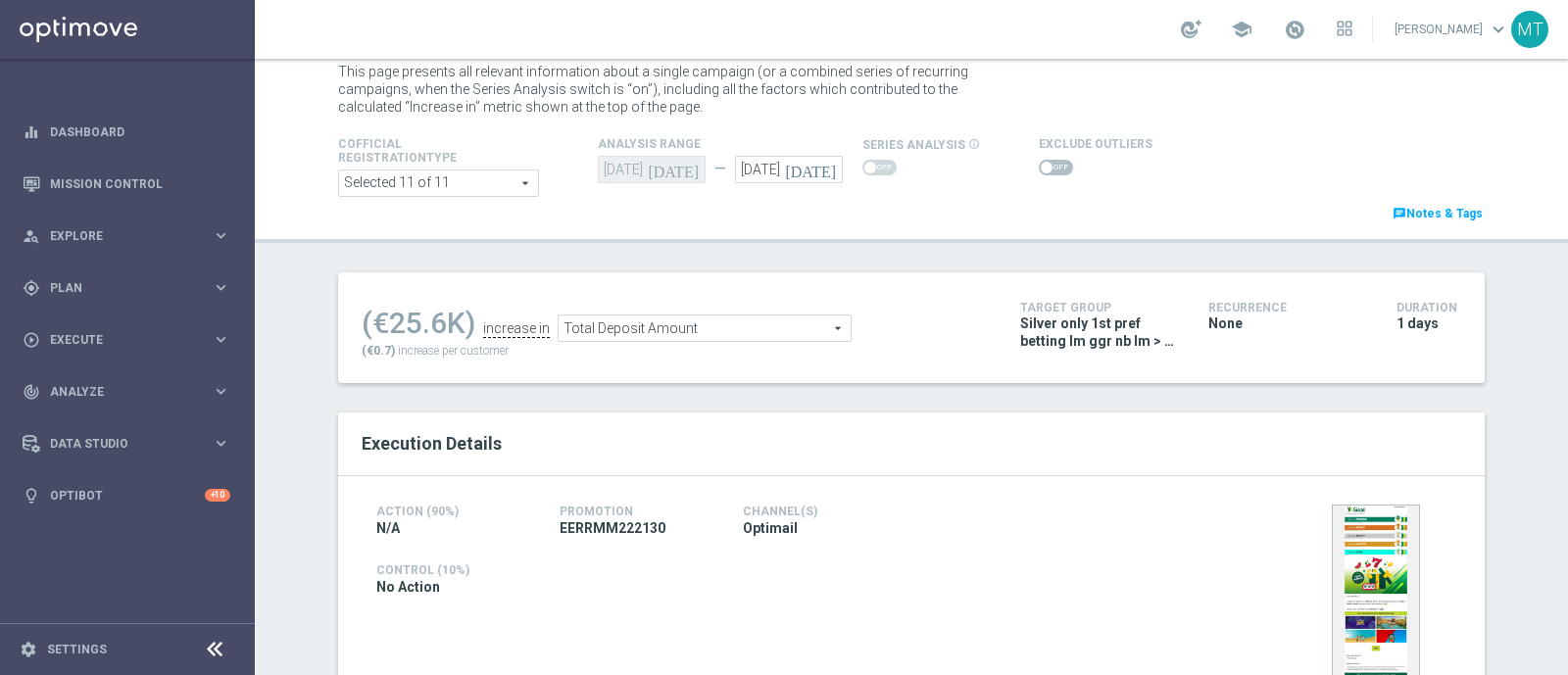 click 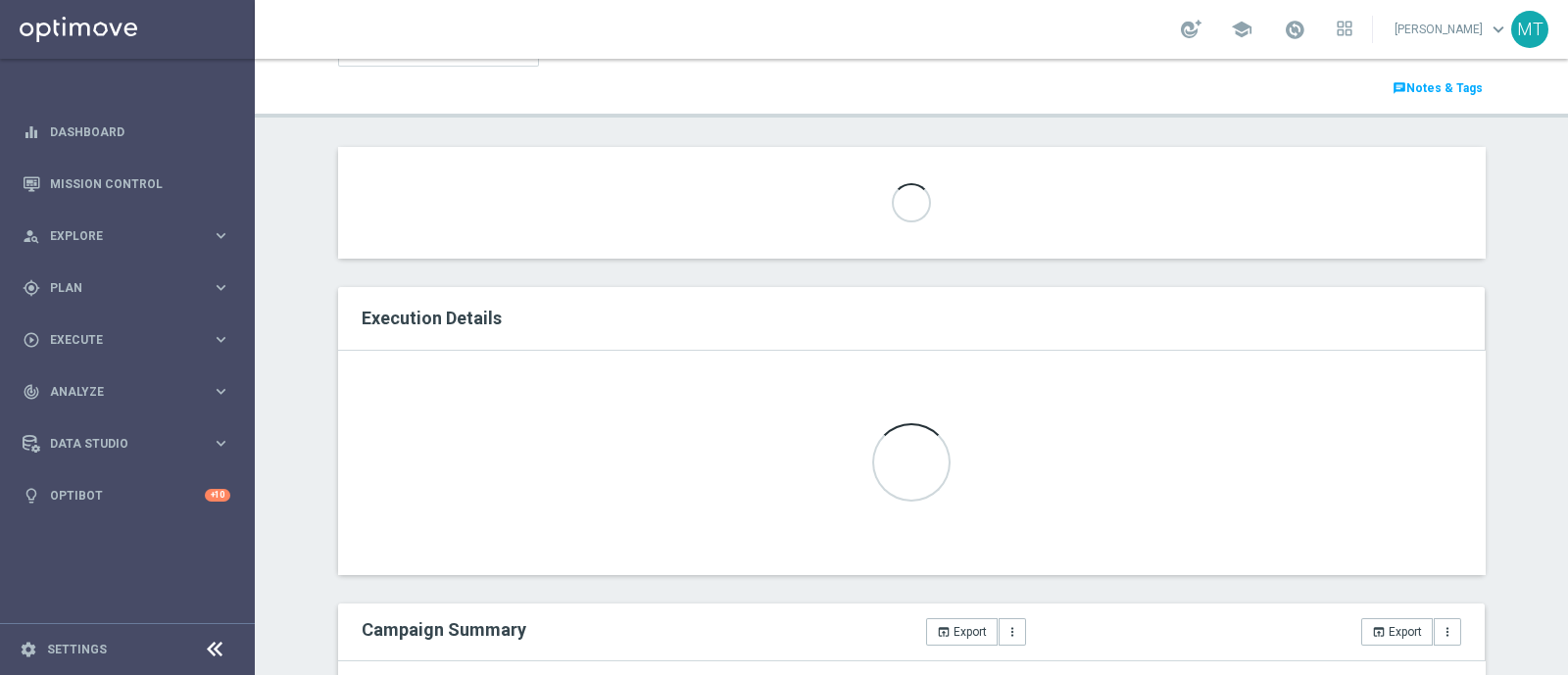 scroll, scrollTop: 0, scrollLeft: 0, axis: both 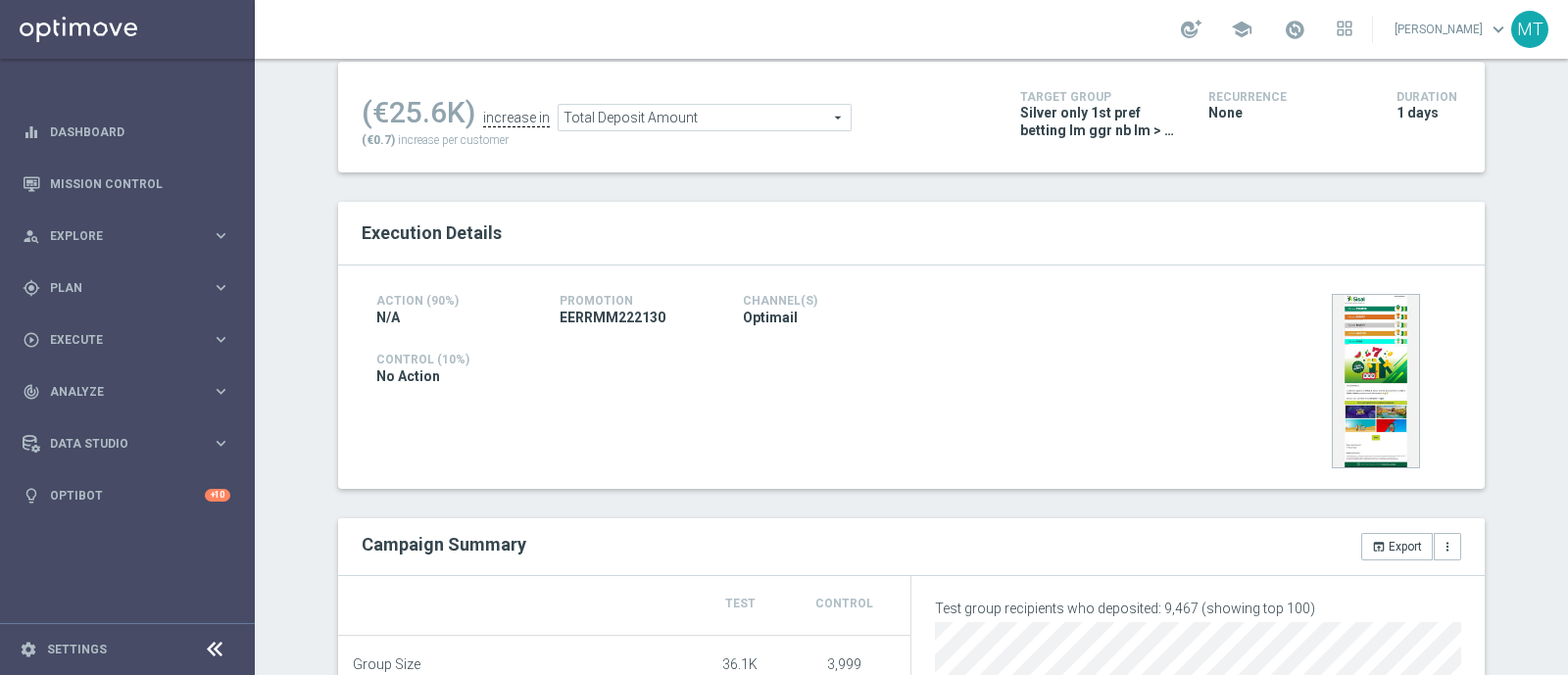 click on "Total Deposit Amount" 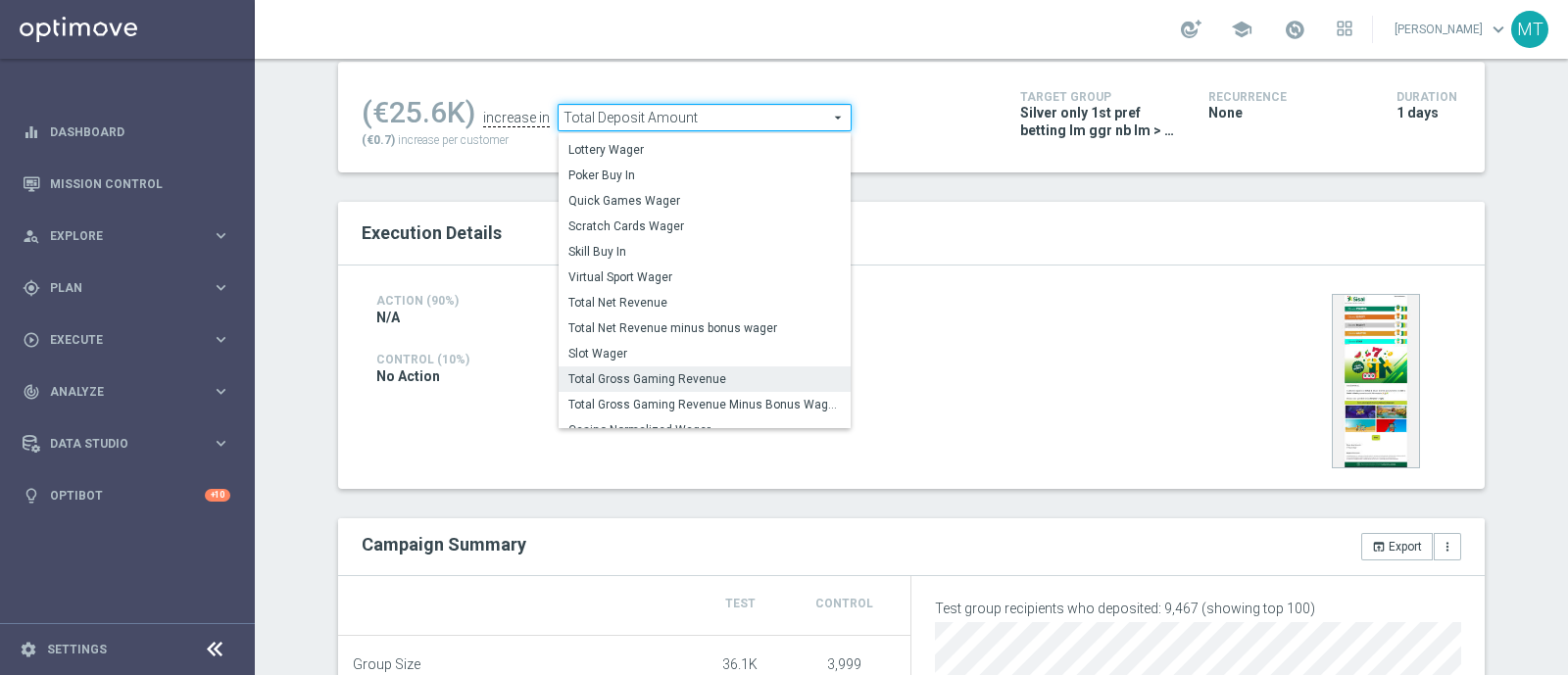 scroll, scrollTop: 280, scrollLeft: 0, axis: vertical 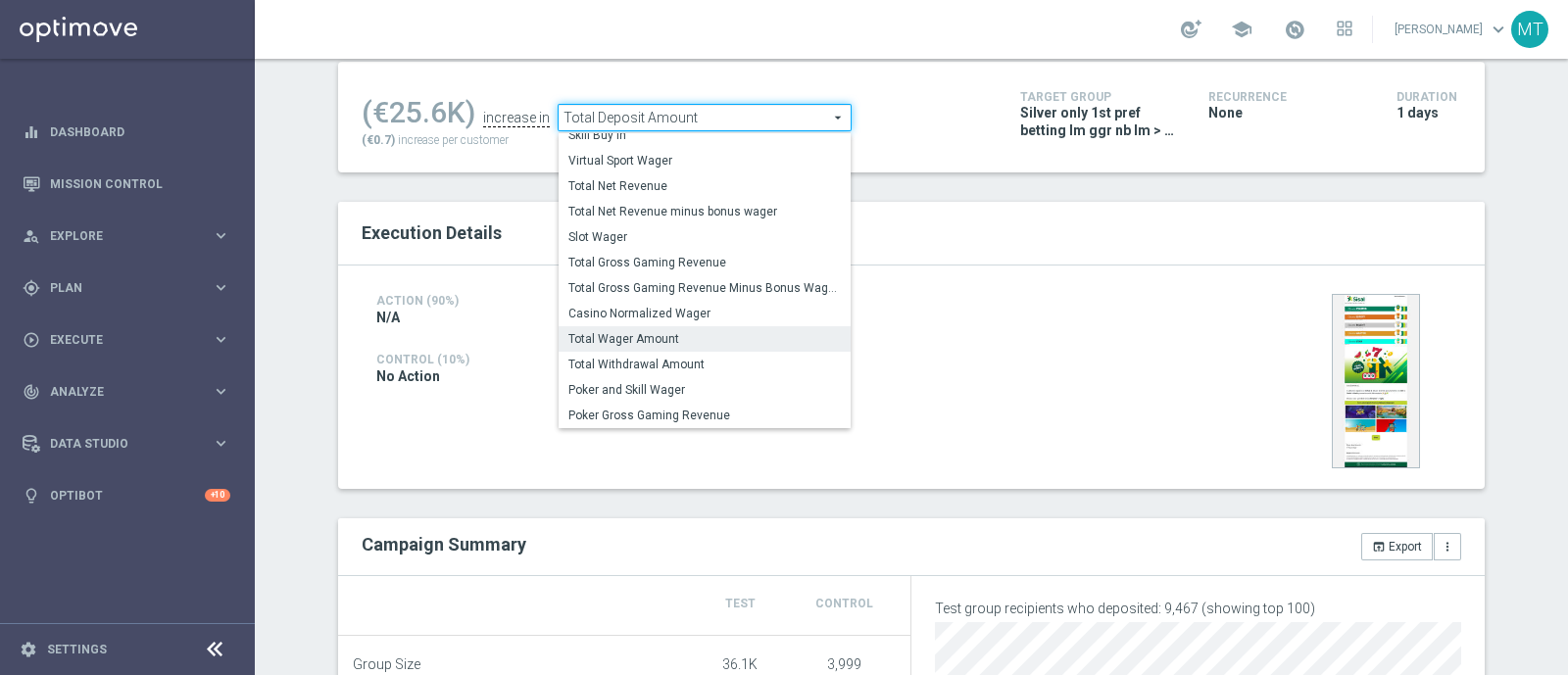 click on "Total Wager Amount" 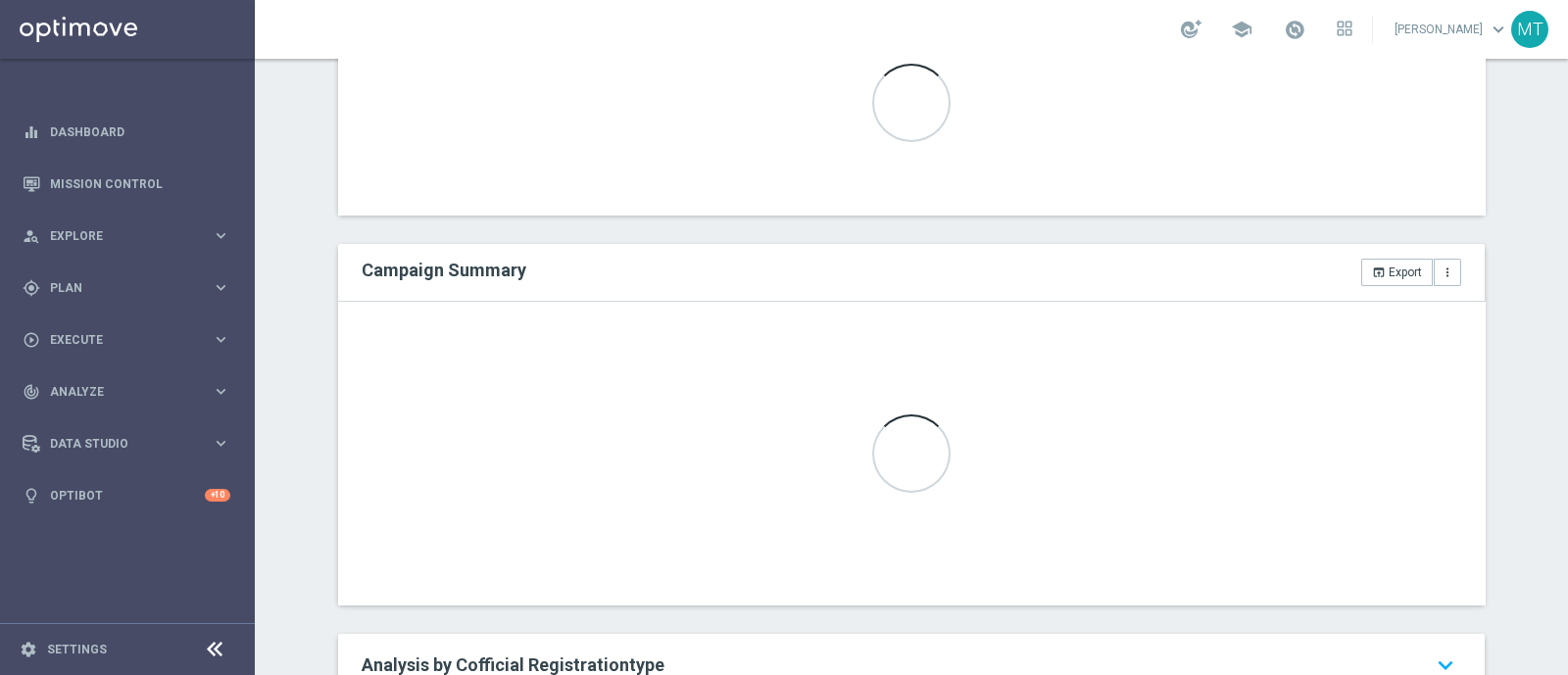 scroll, scrollTop: 526, scrollLeft: 0, axis: vertical 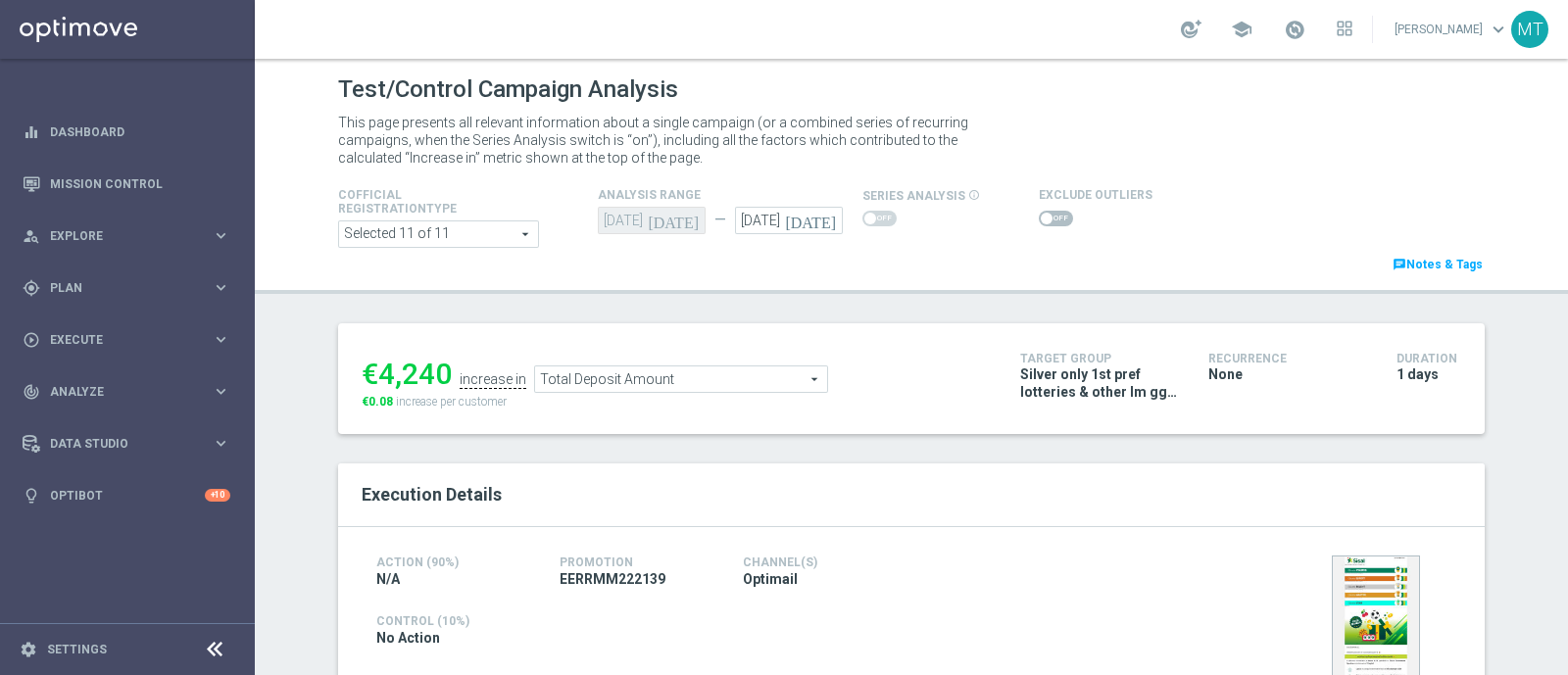 click on "[DATE]" 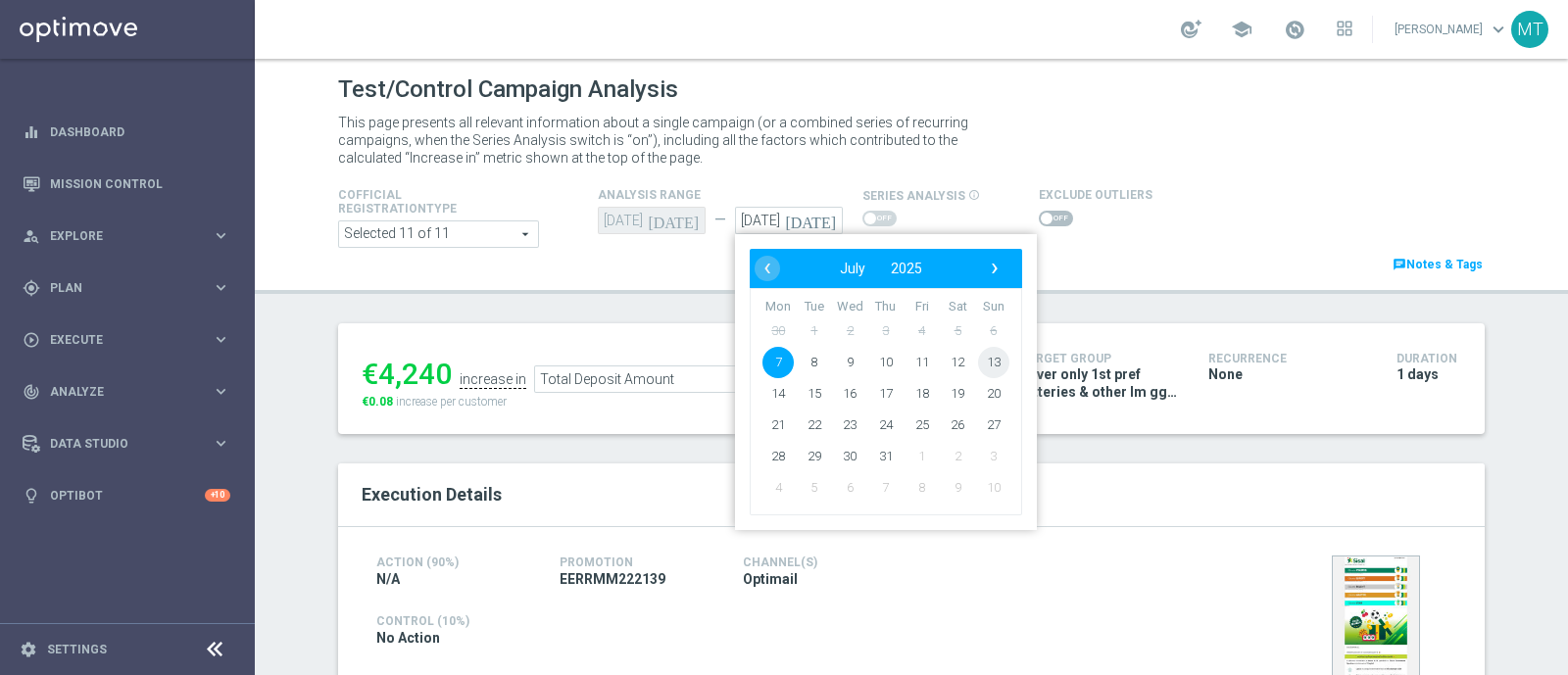 drag, startPoint x: 1004, startPoint y: 369, endPoint x: 985, endPoint y: 362, distance: 20.248457 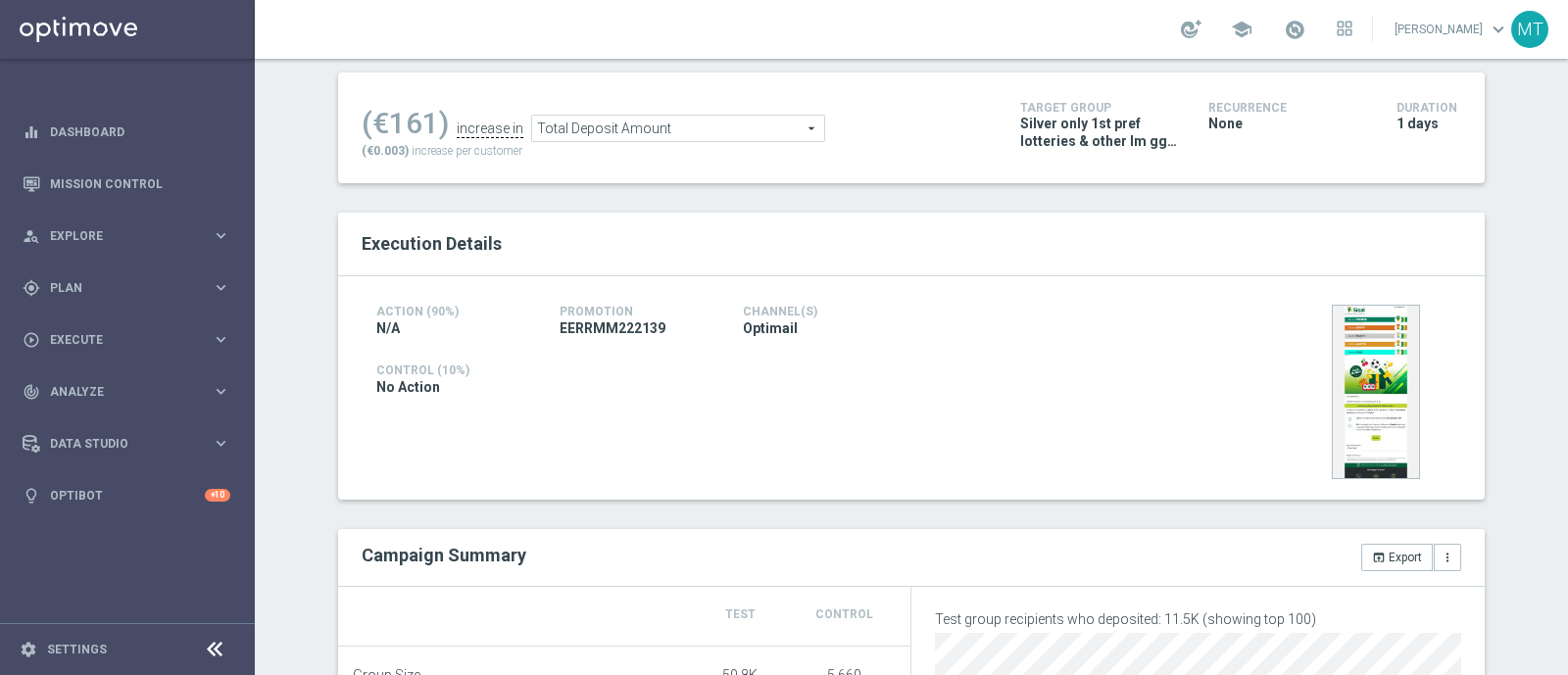 scroll, scrollTop: 48, scrollLeft: 0, axis: vertical 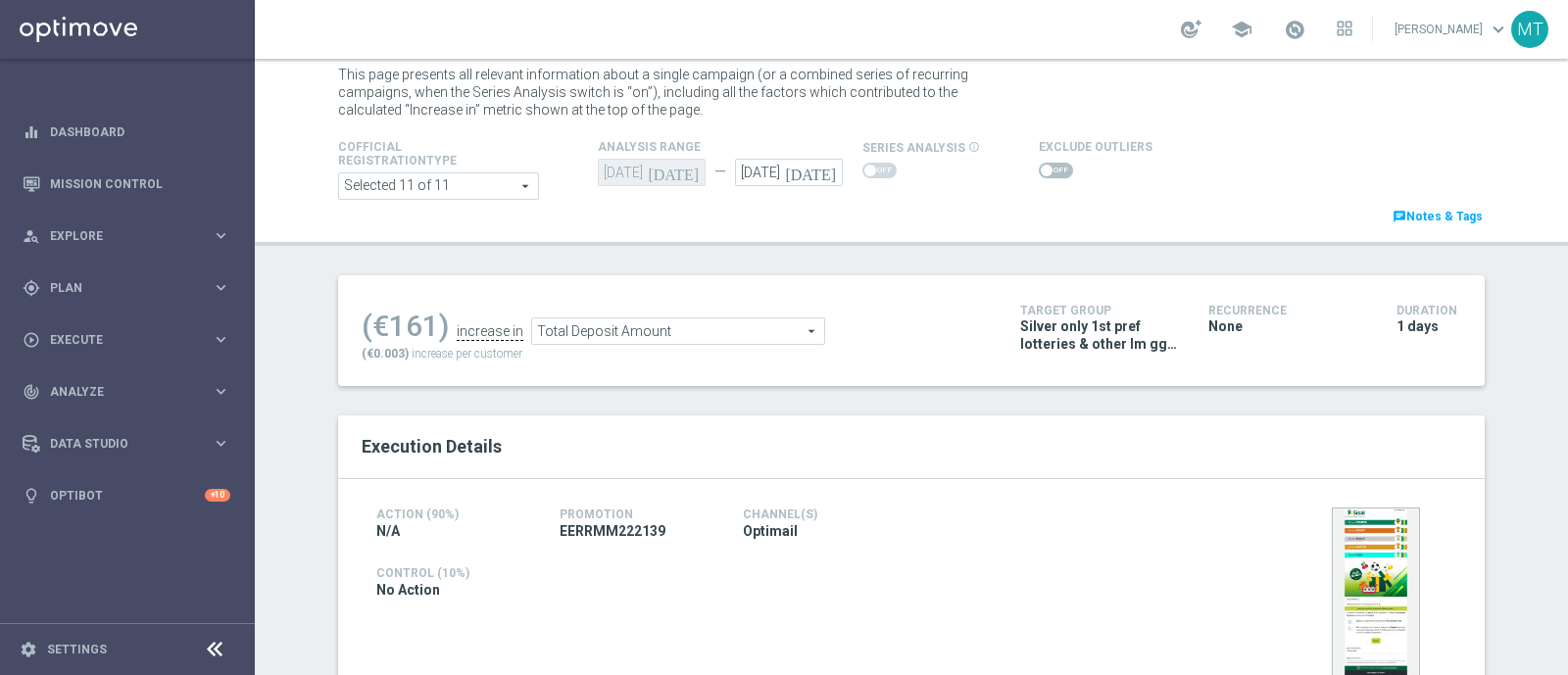 click on "Total Deposit Amount" 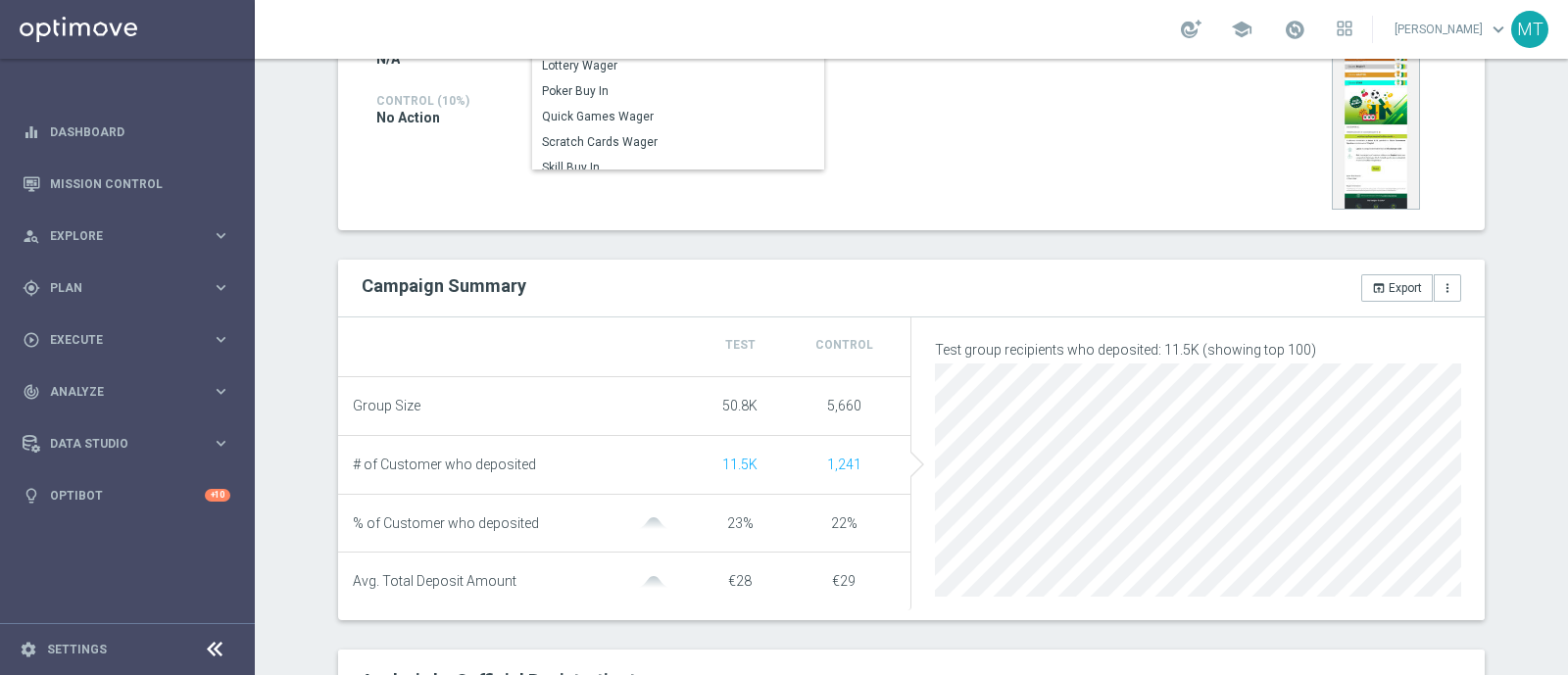scroll, scrollTop: 0, scrollLeft: 0, axis: both 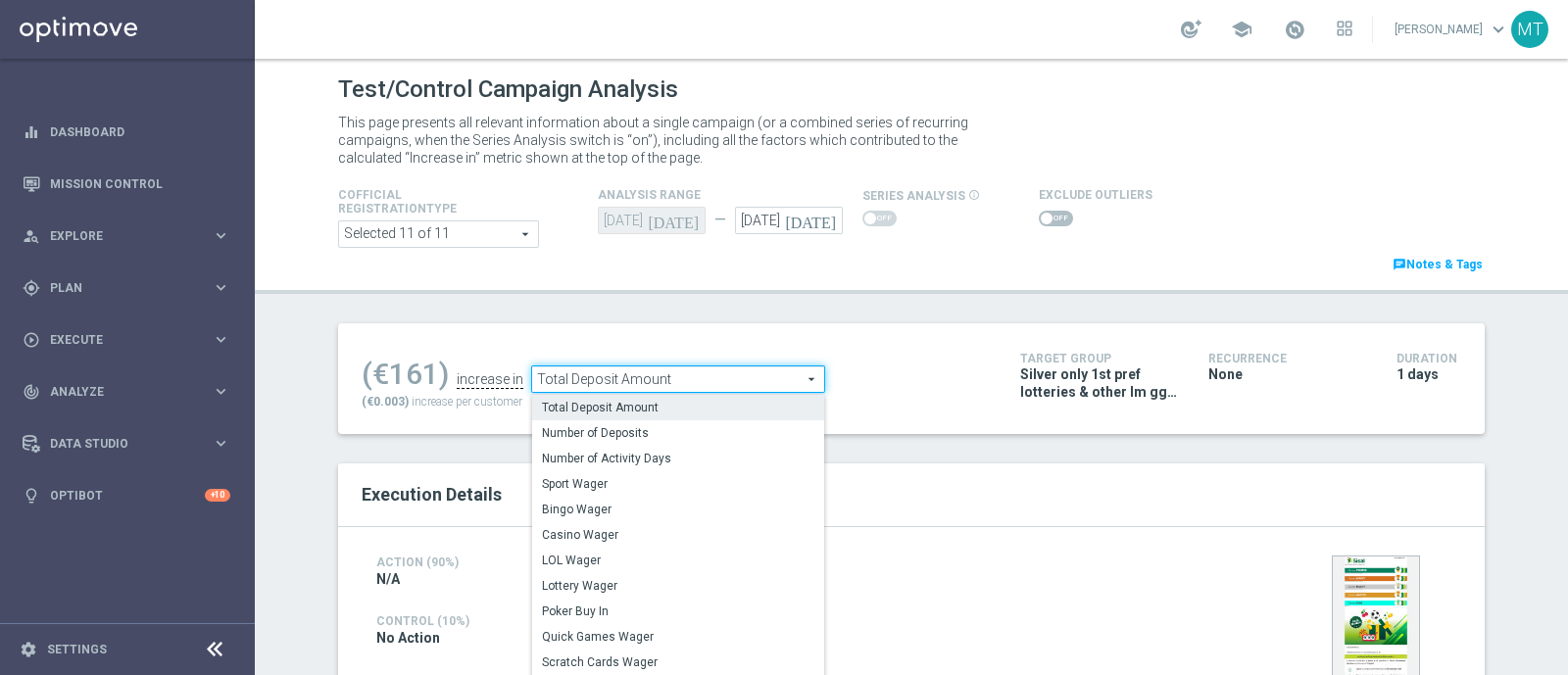 click 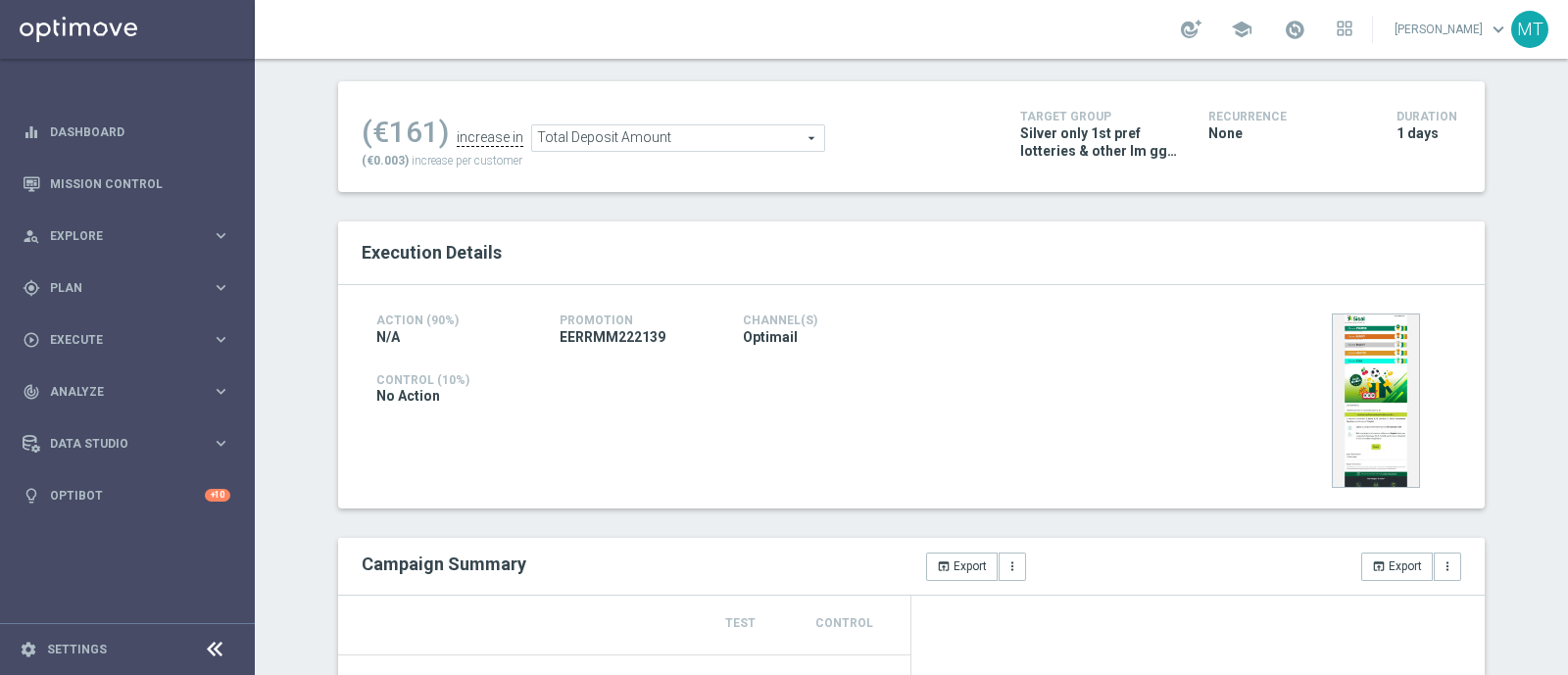 scroll, scrollTop: 80, scrollLeft: 0, axis: vertical 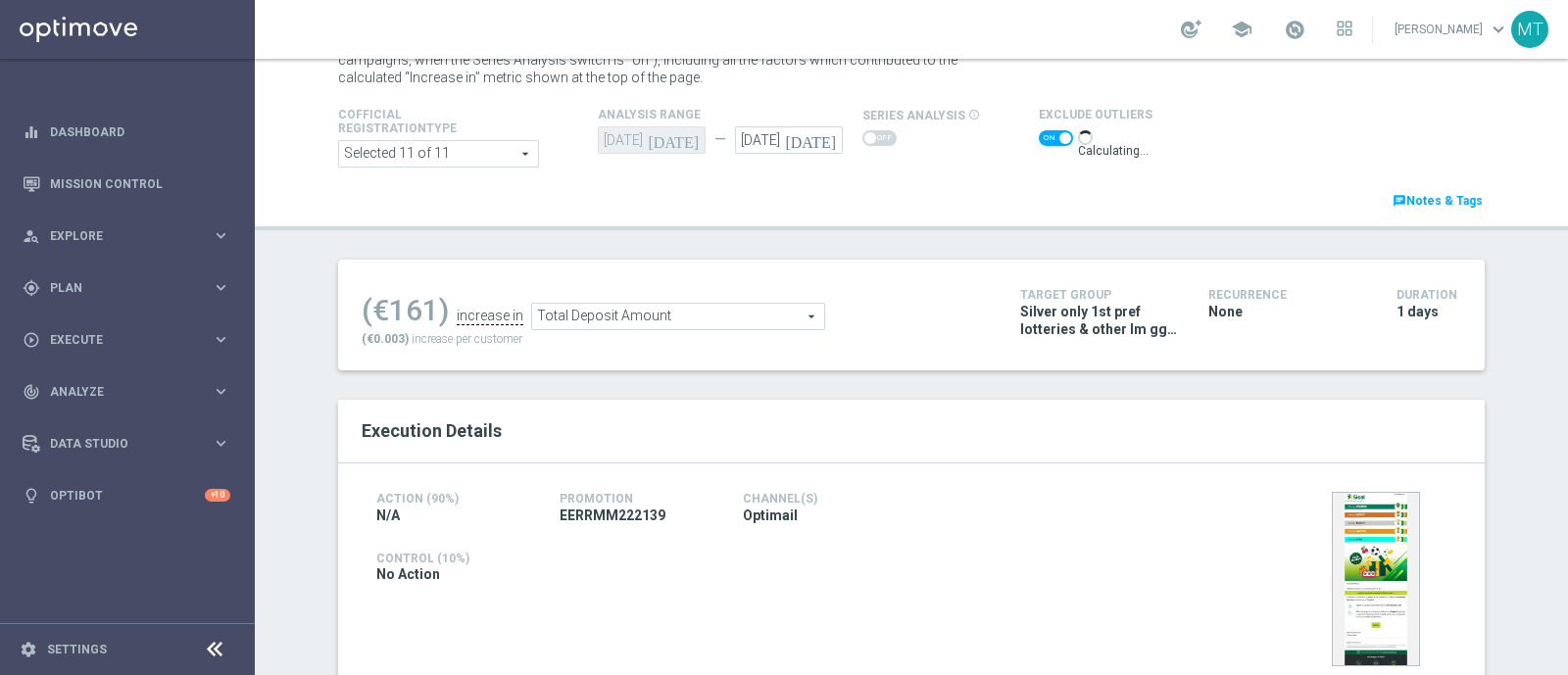 click on "Total Deposit Amount" 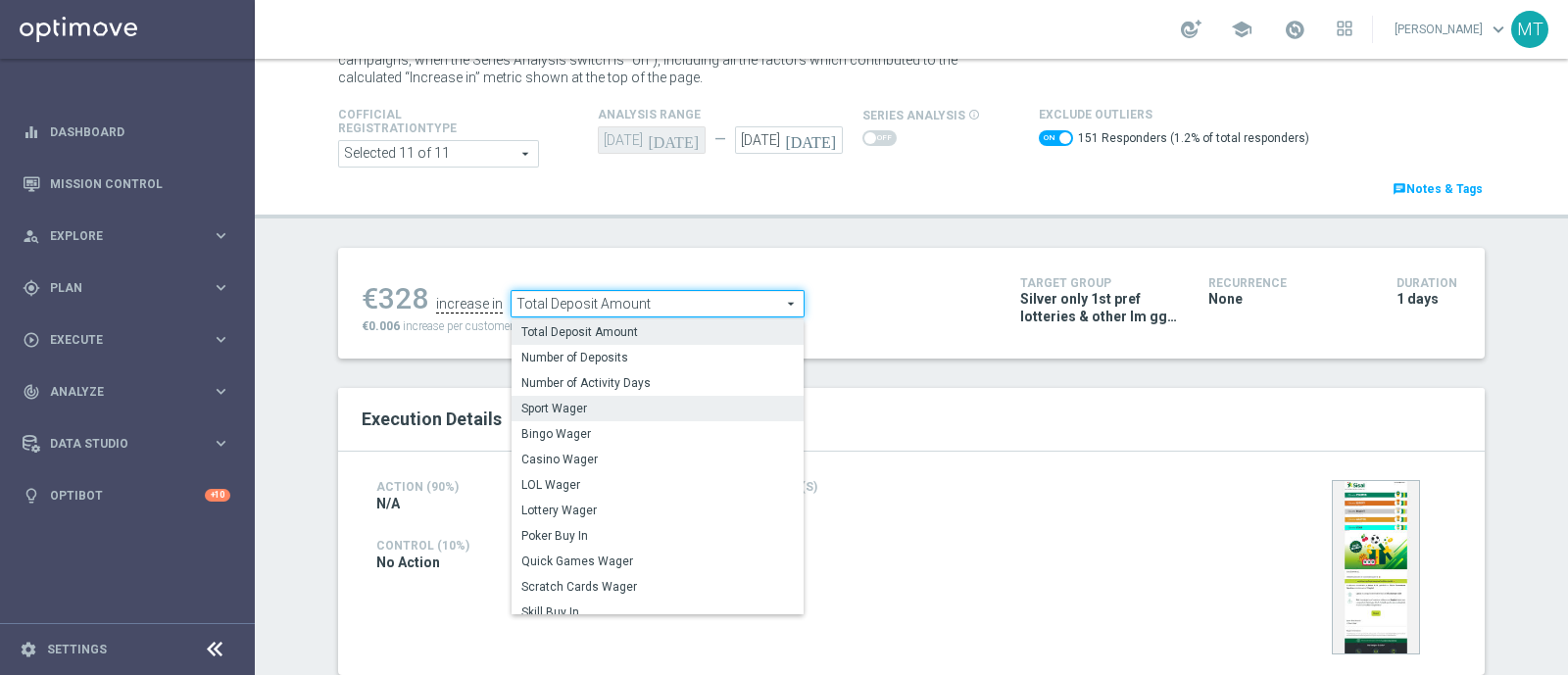 click on "Sport Wager" 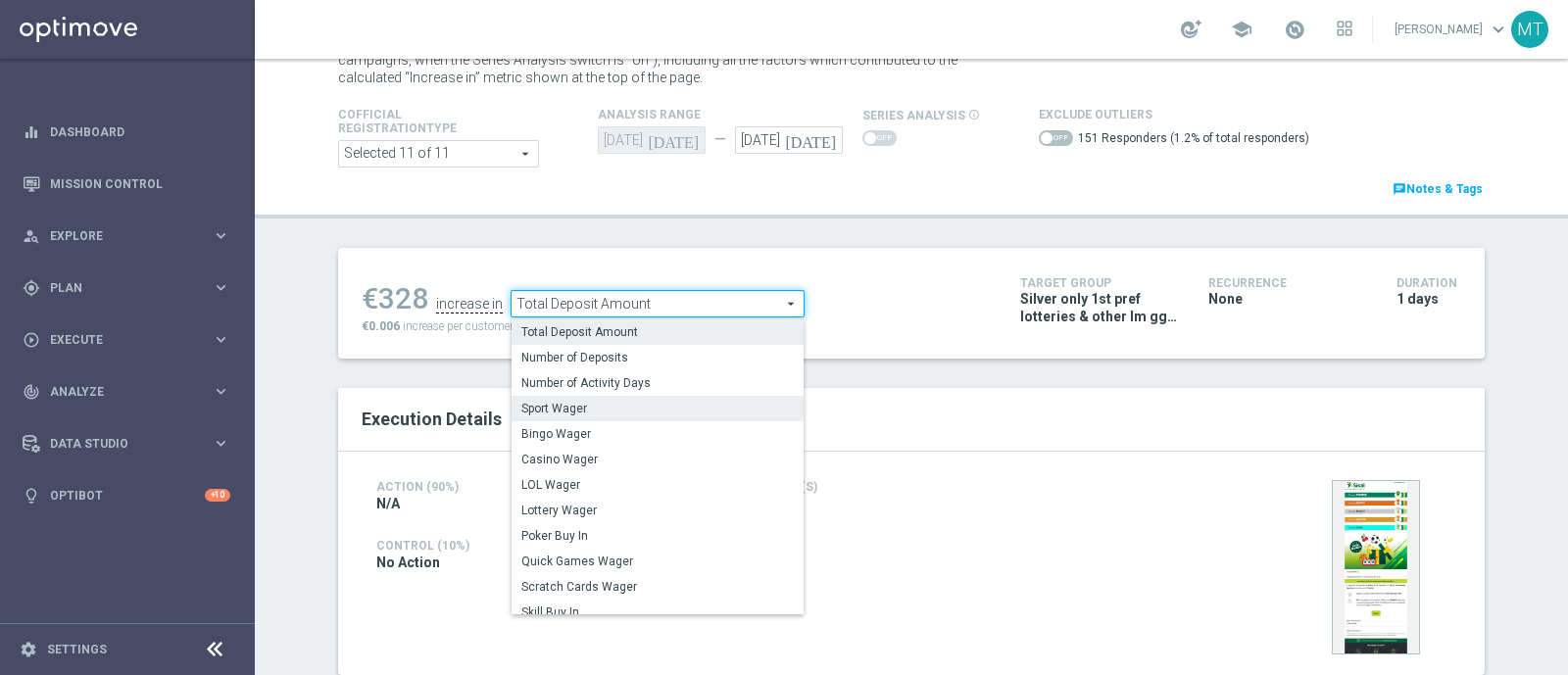 checkbox on "false" 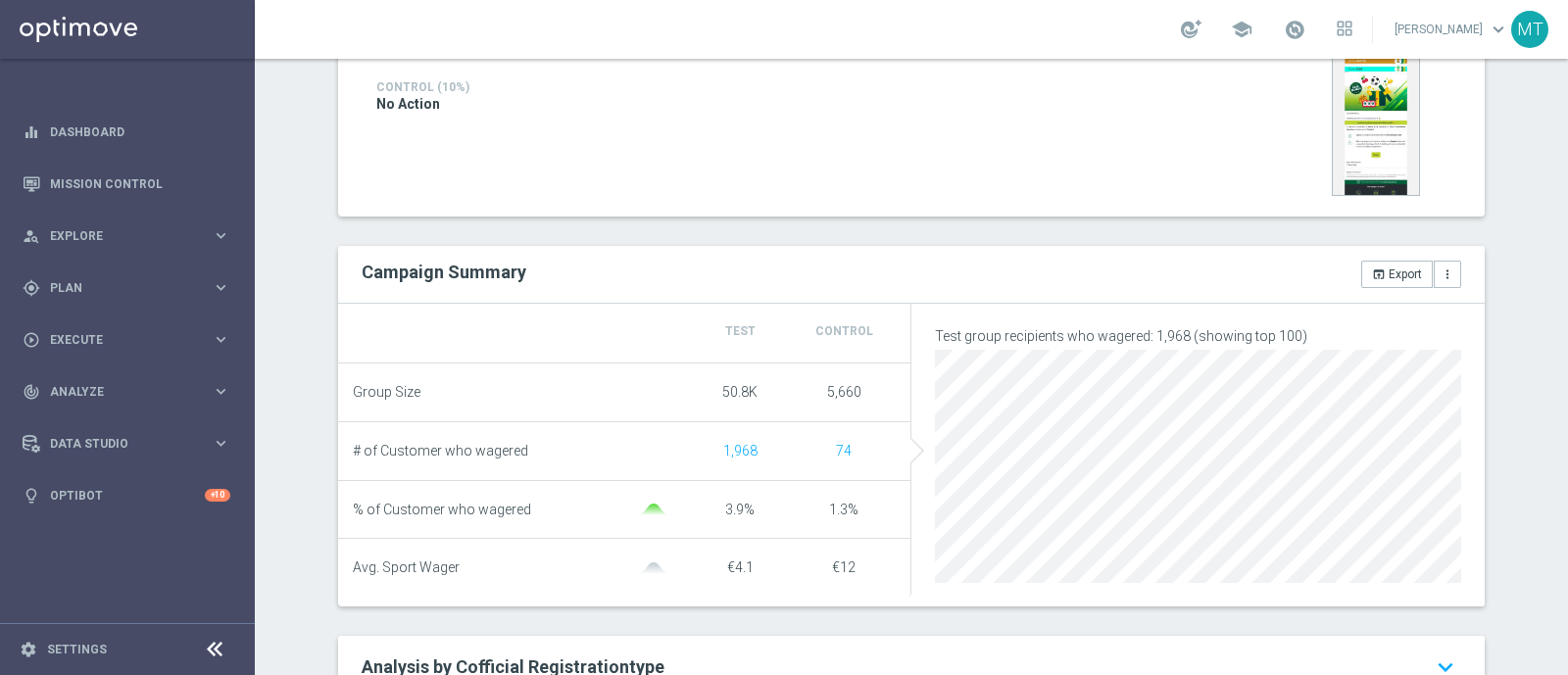 scroll, scrollTop: 132, scrollLeft: 0, axis: vertical 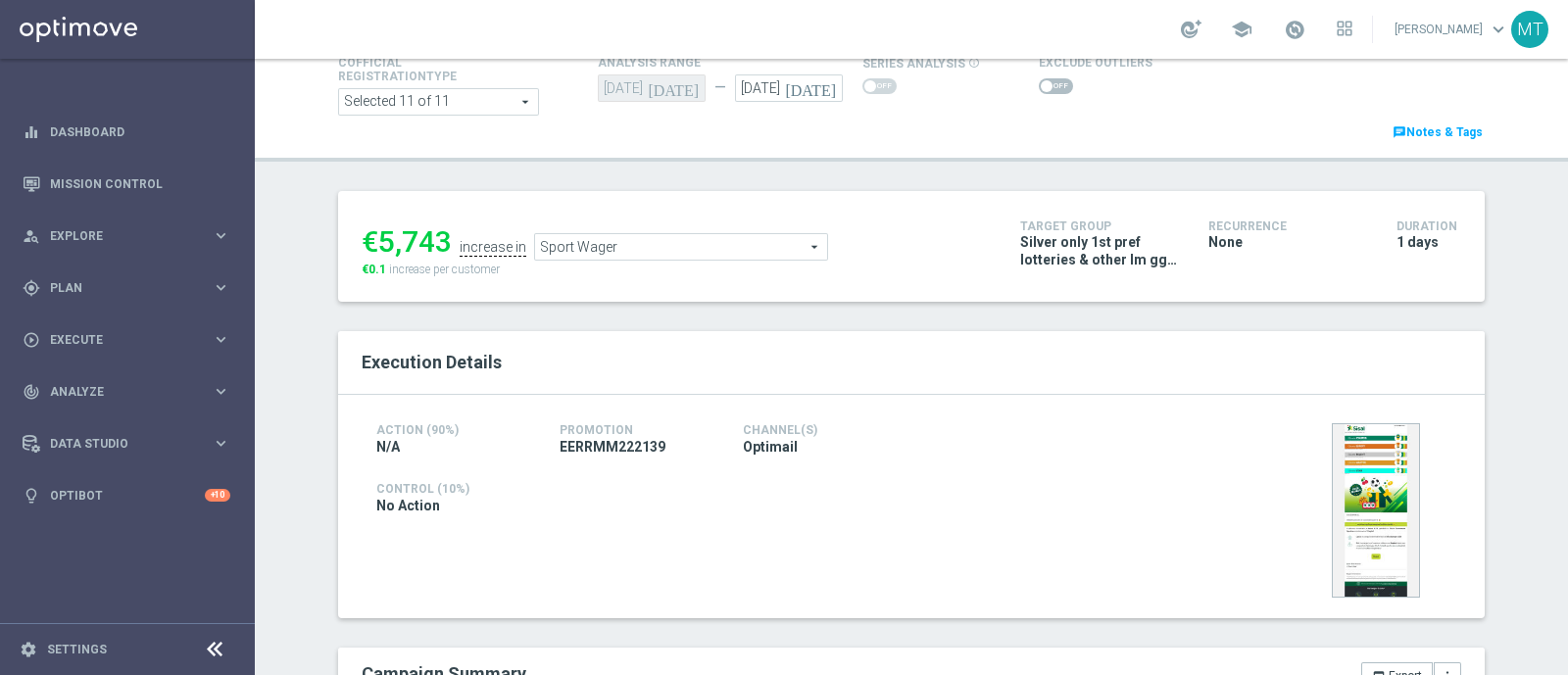 click on "Sport Wager" 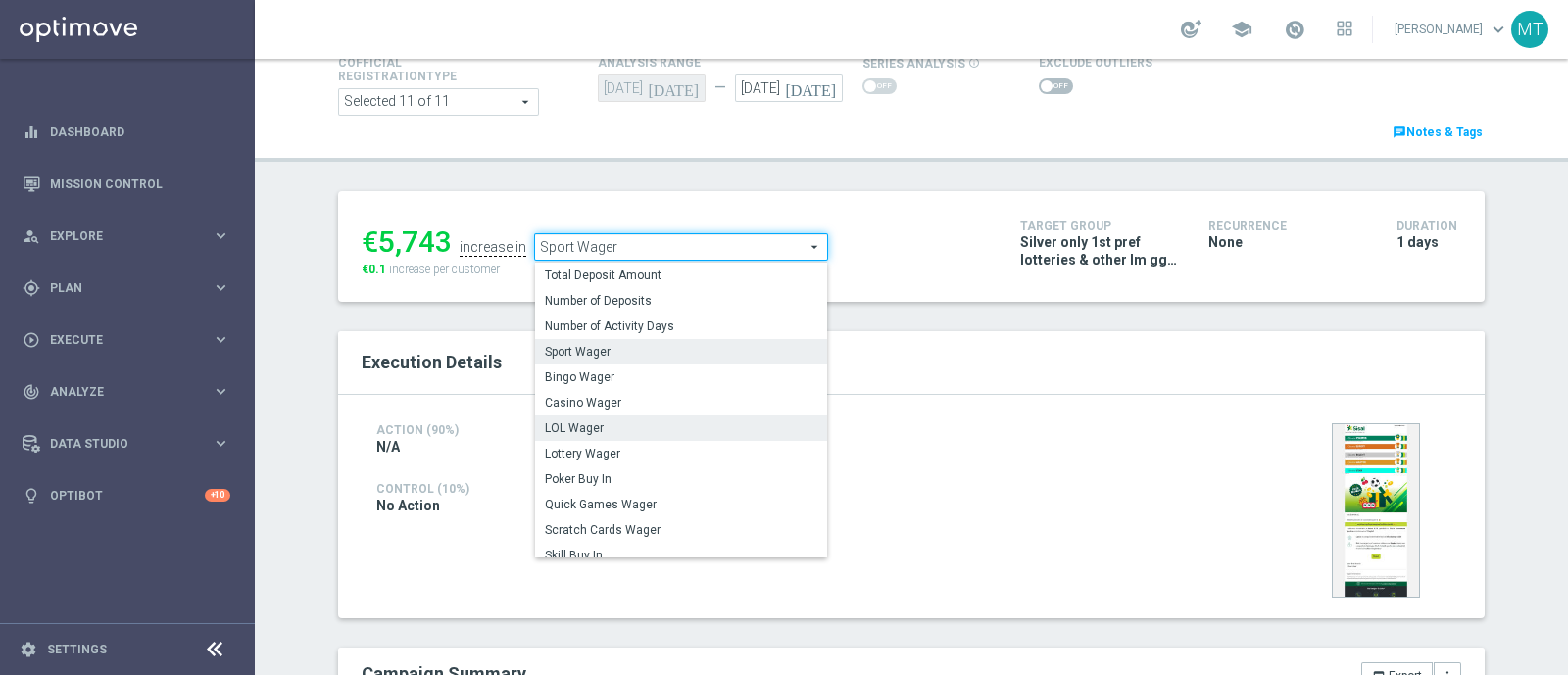 click on "LOL Wager" 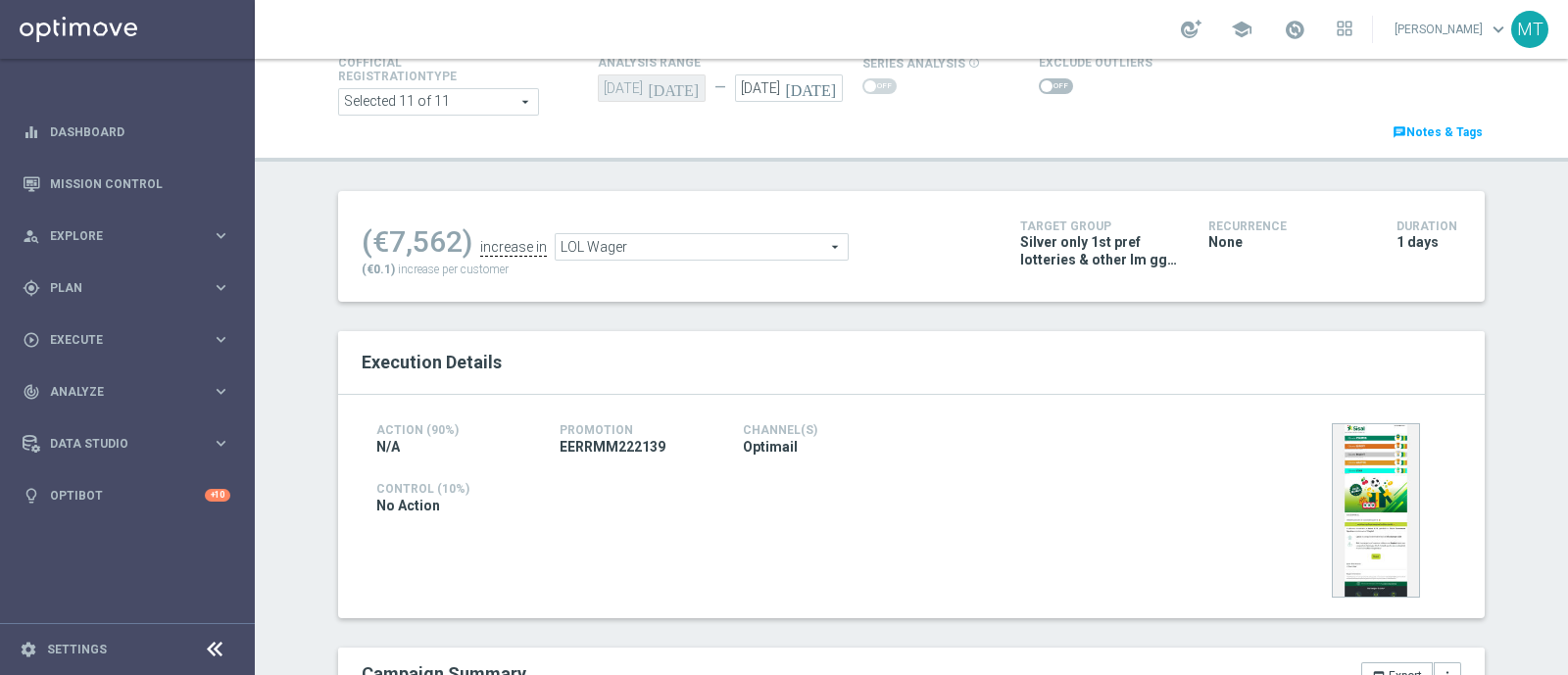 click on "LOL Wager" 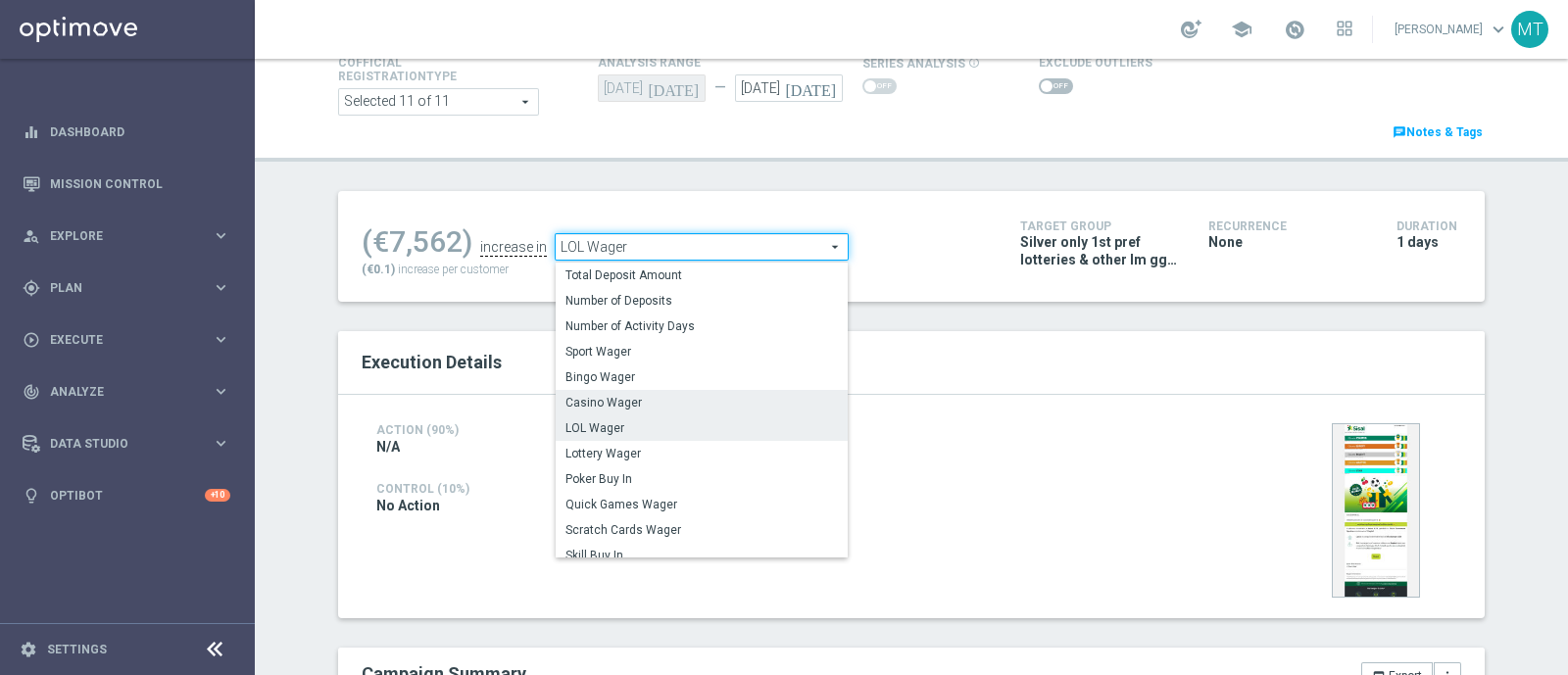 click on "Casino Wager" 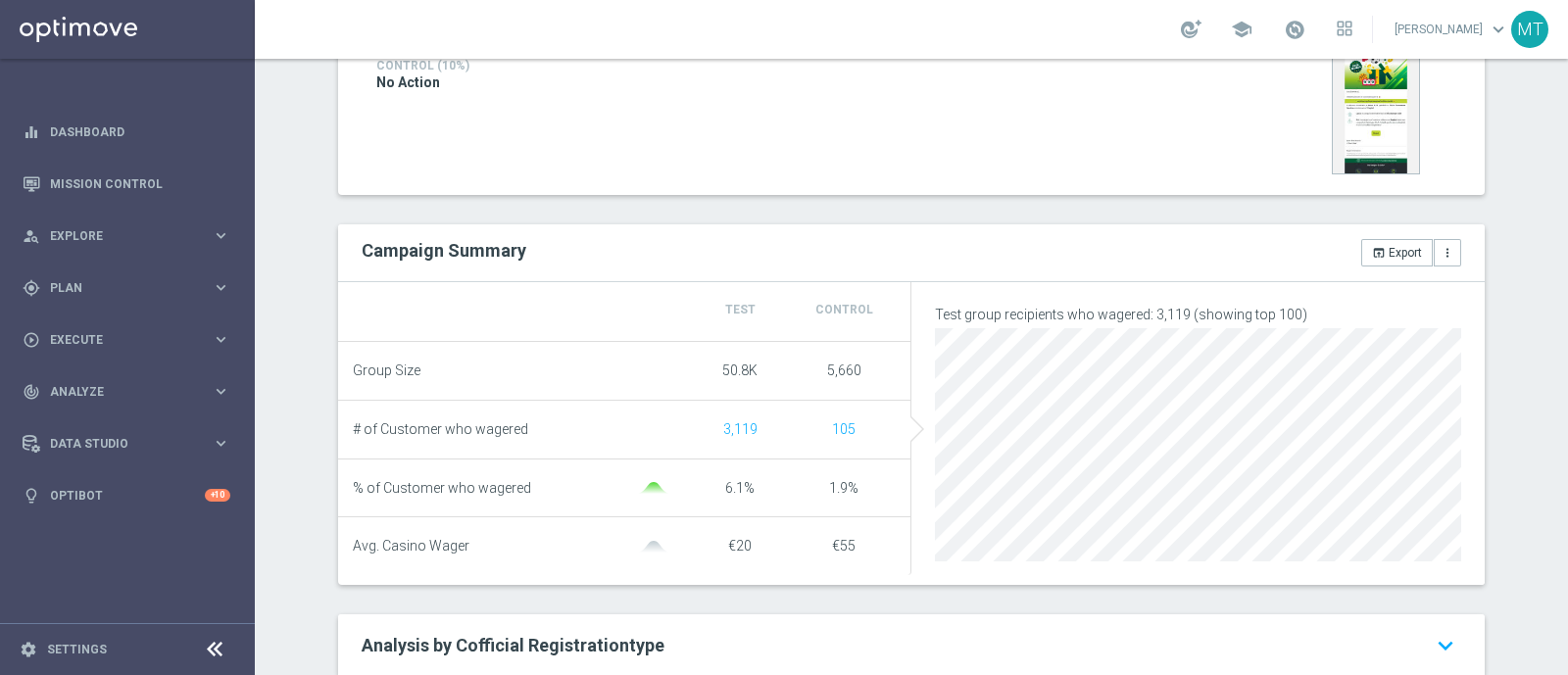 scroll, scrollTop: 0, scrollLeft: 0, axis: both 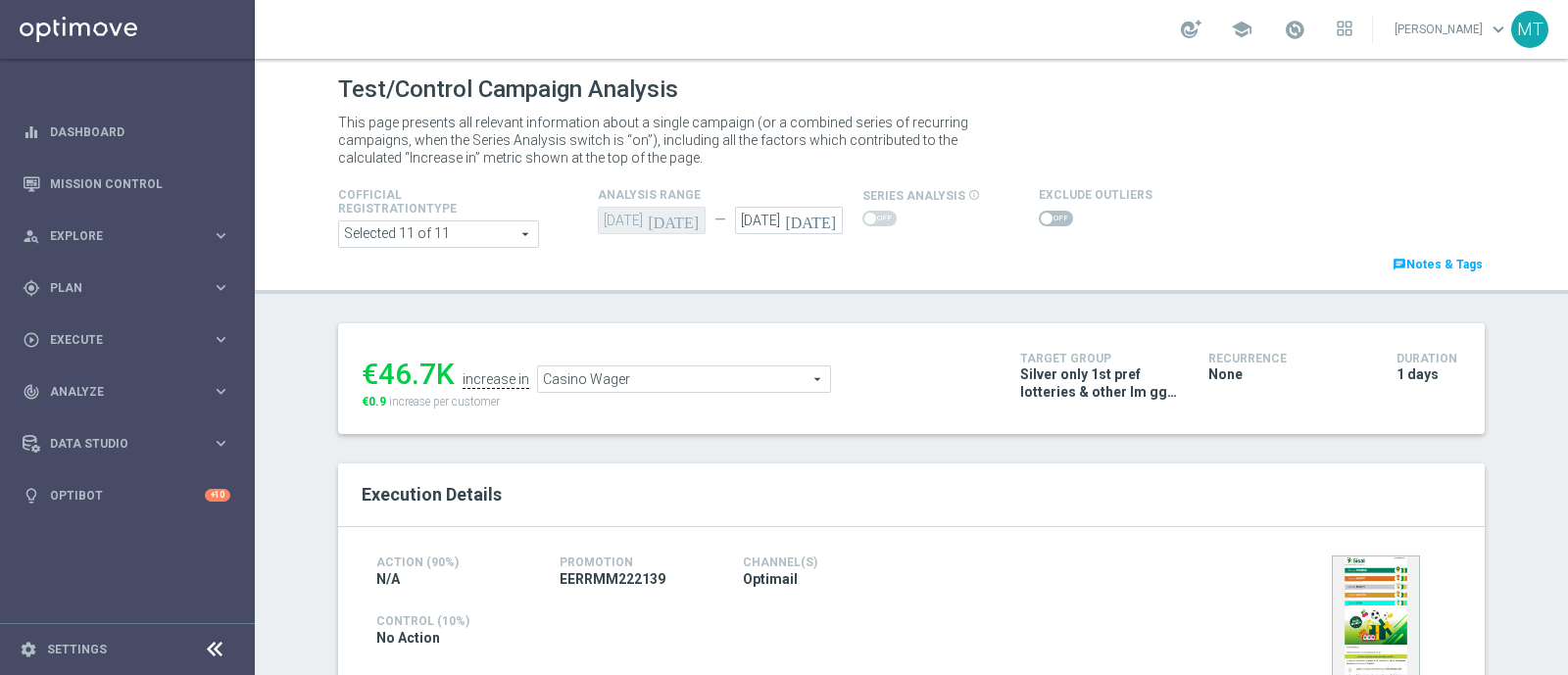 click on "Casino Wager" 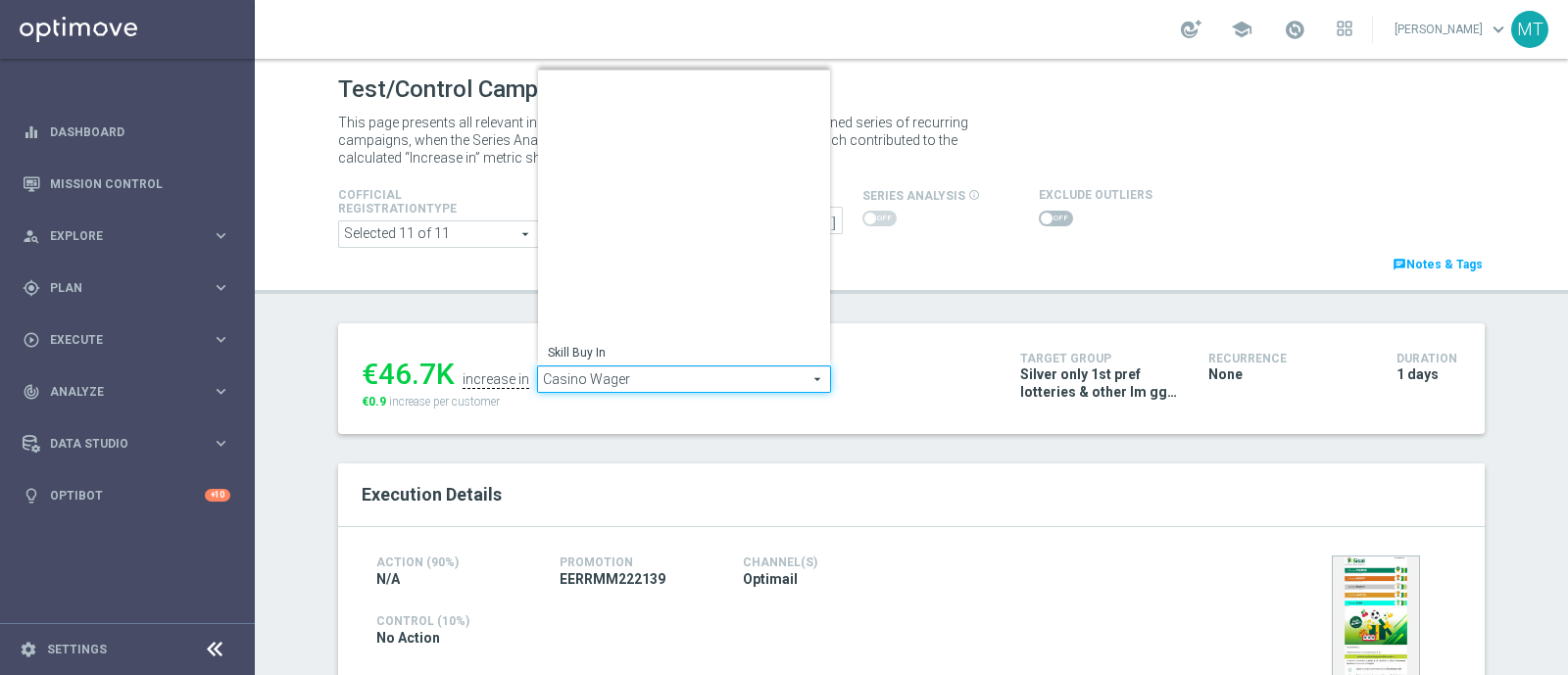 scroll, scrollTop: 280, scrollLeft: 0, axis: vertical 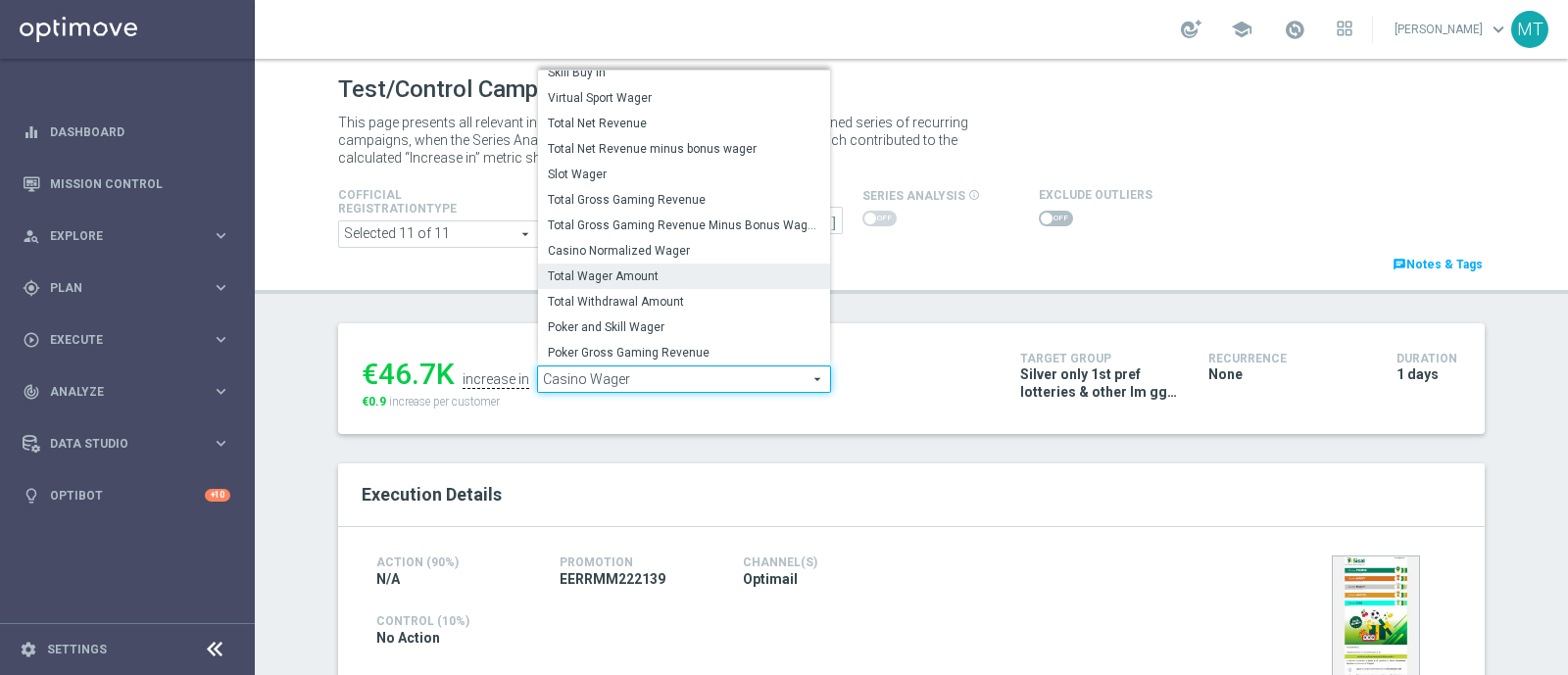 click on "Total Wager Amount" 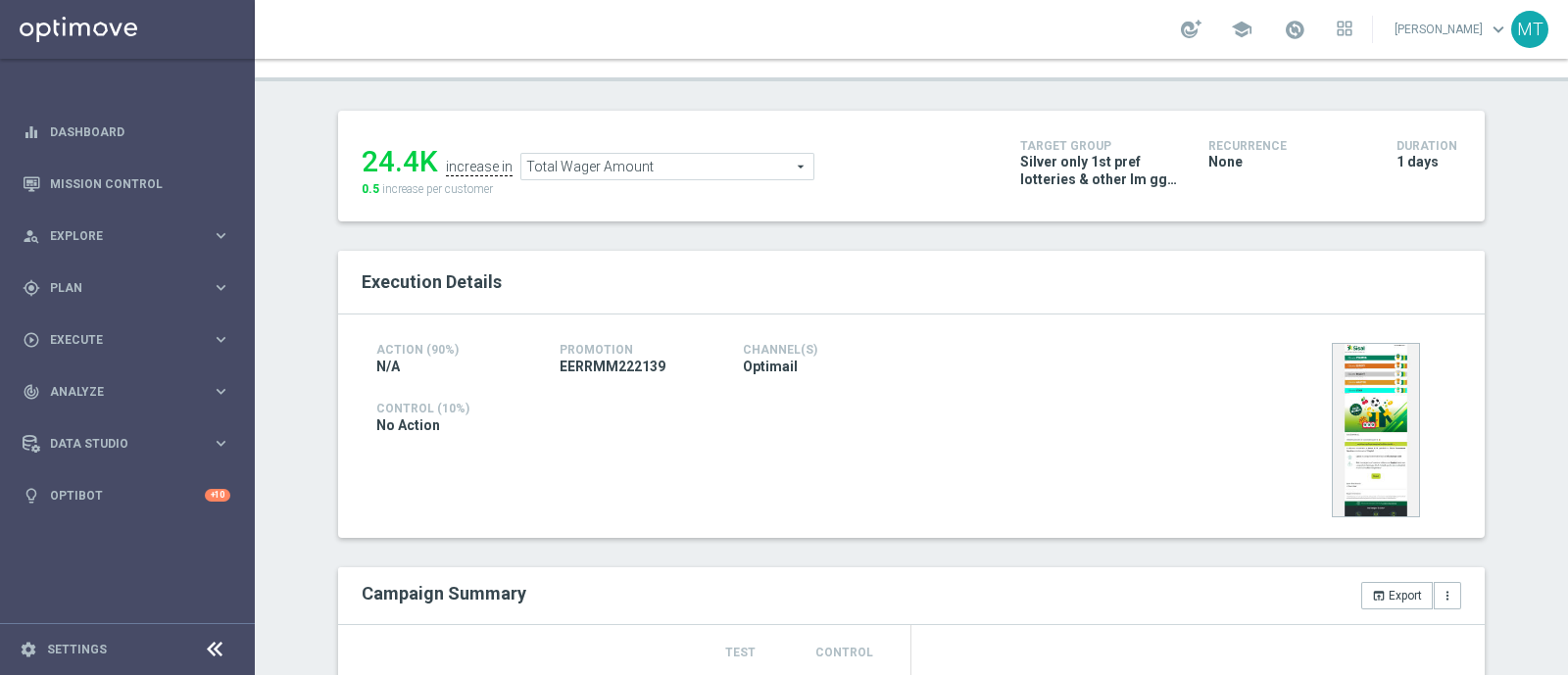 scroll, scrollTop: 550, scrollLeft: 0, axis: vertical 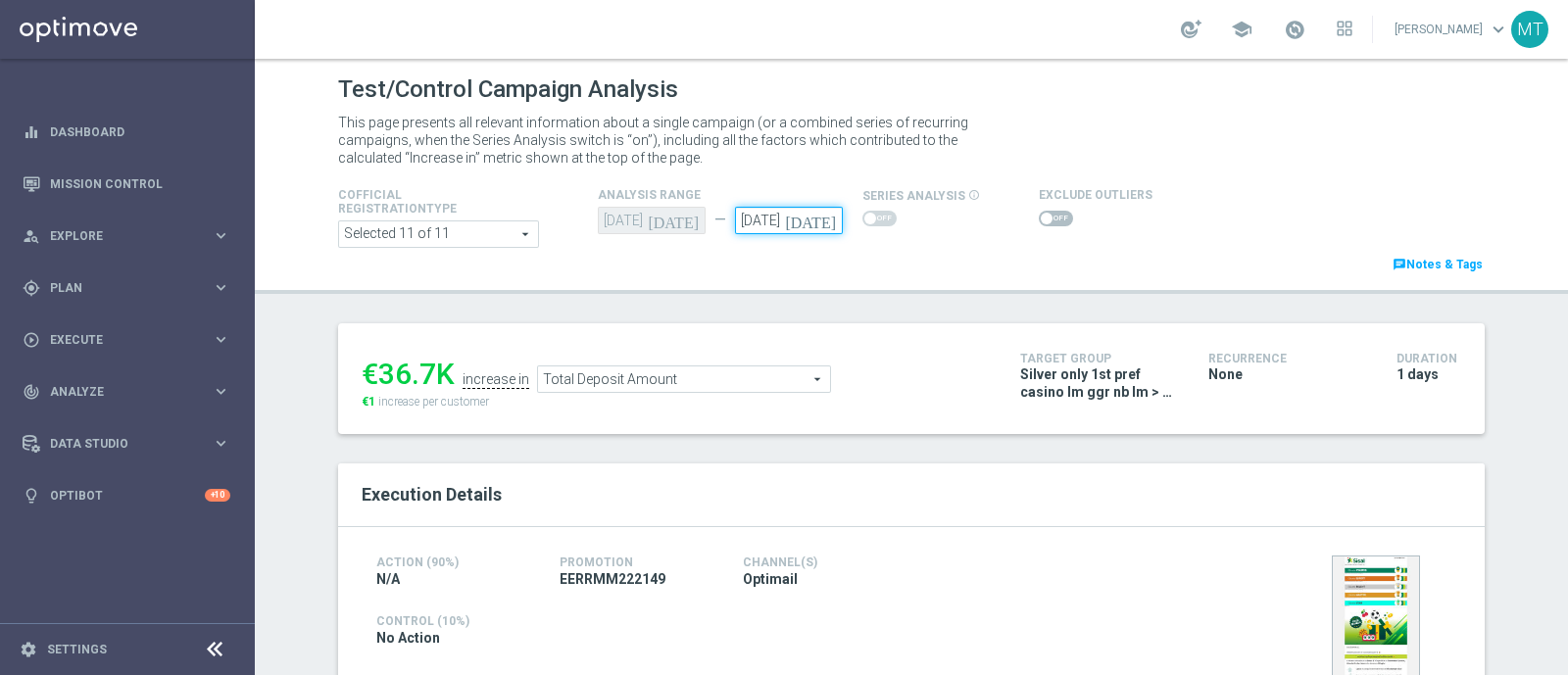 click on "[DATE]" 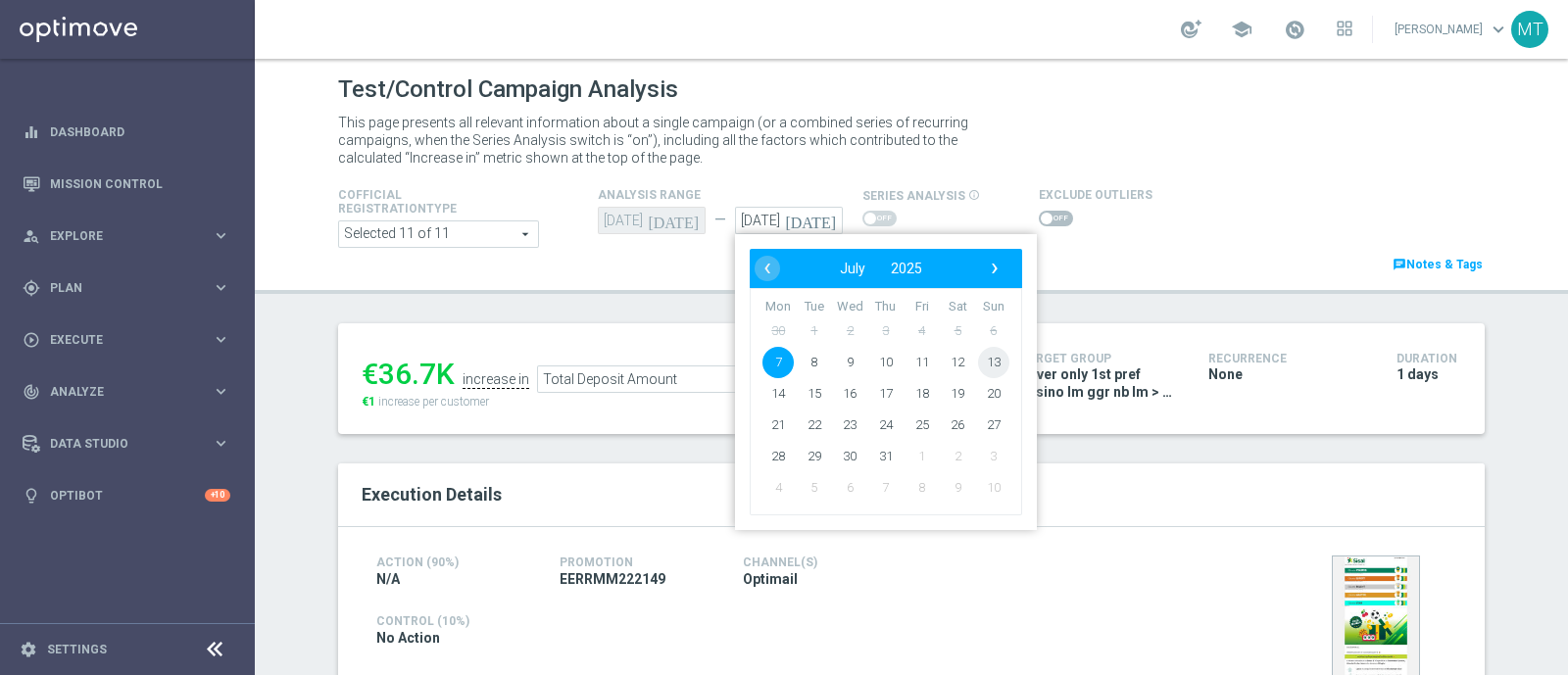 click on "13" 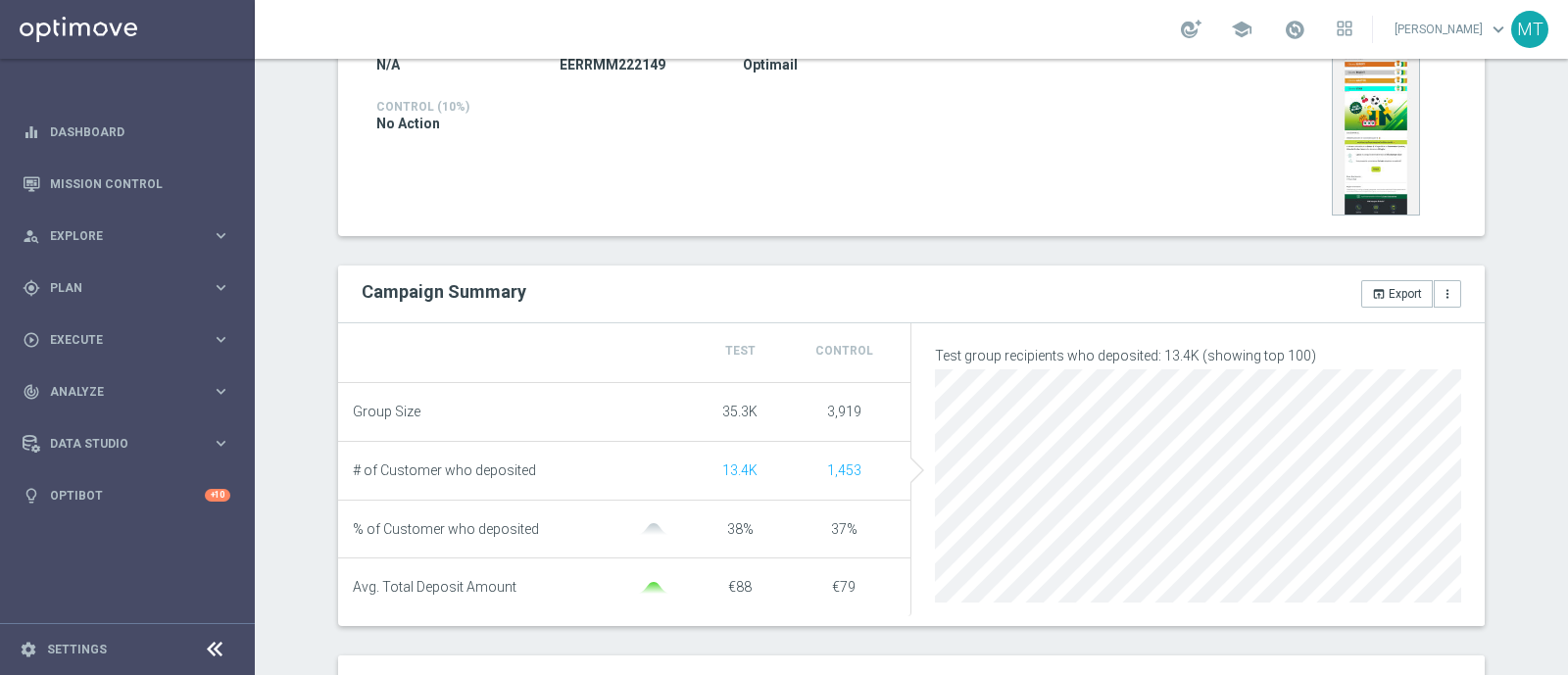 scroll, scrollTop: 99, scrollLeft: 0, axis: vertical 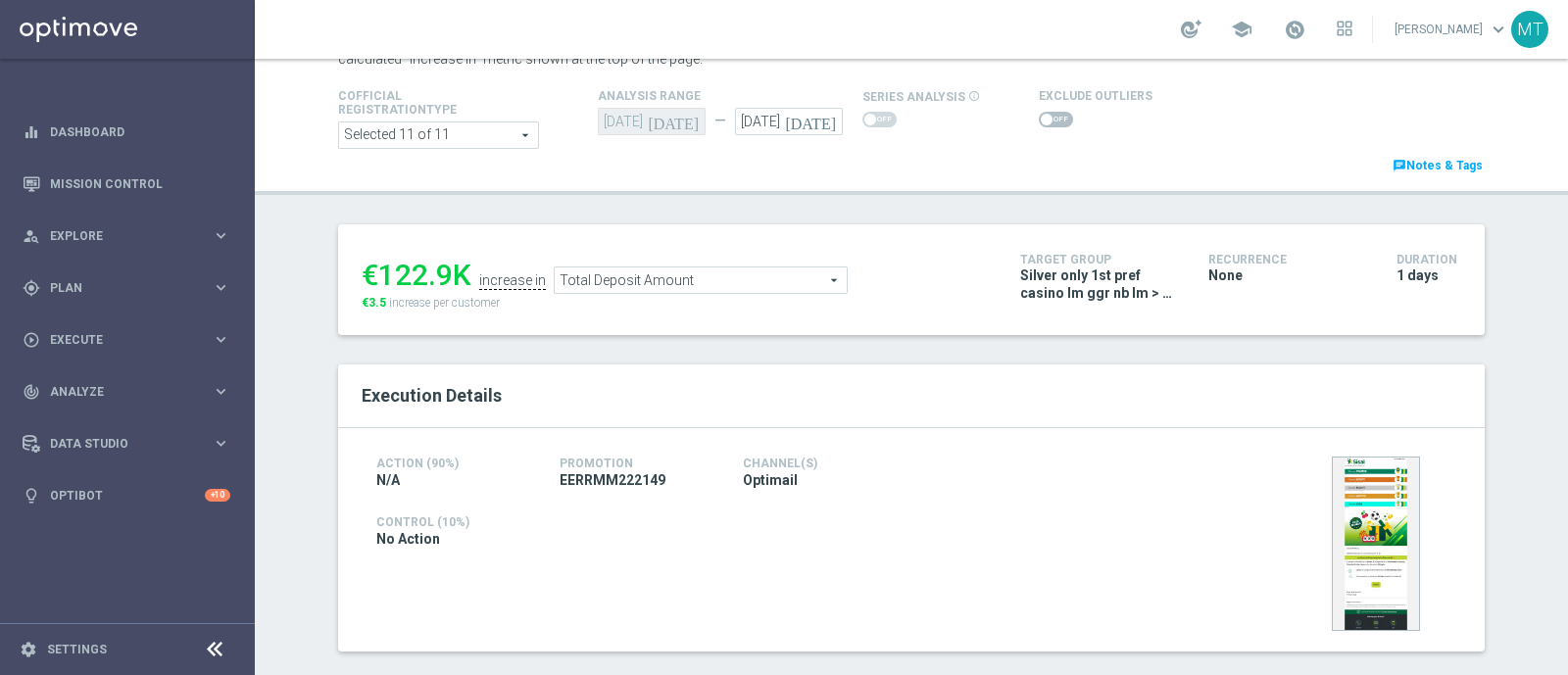 click on "Total Deposit Amount" 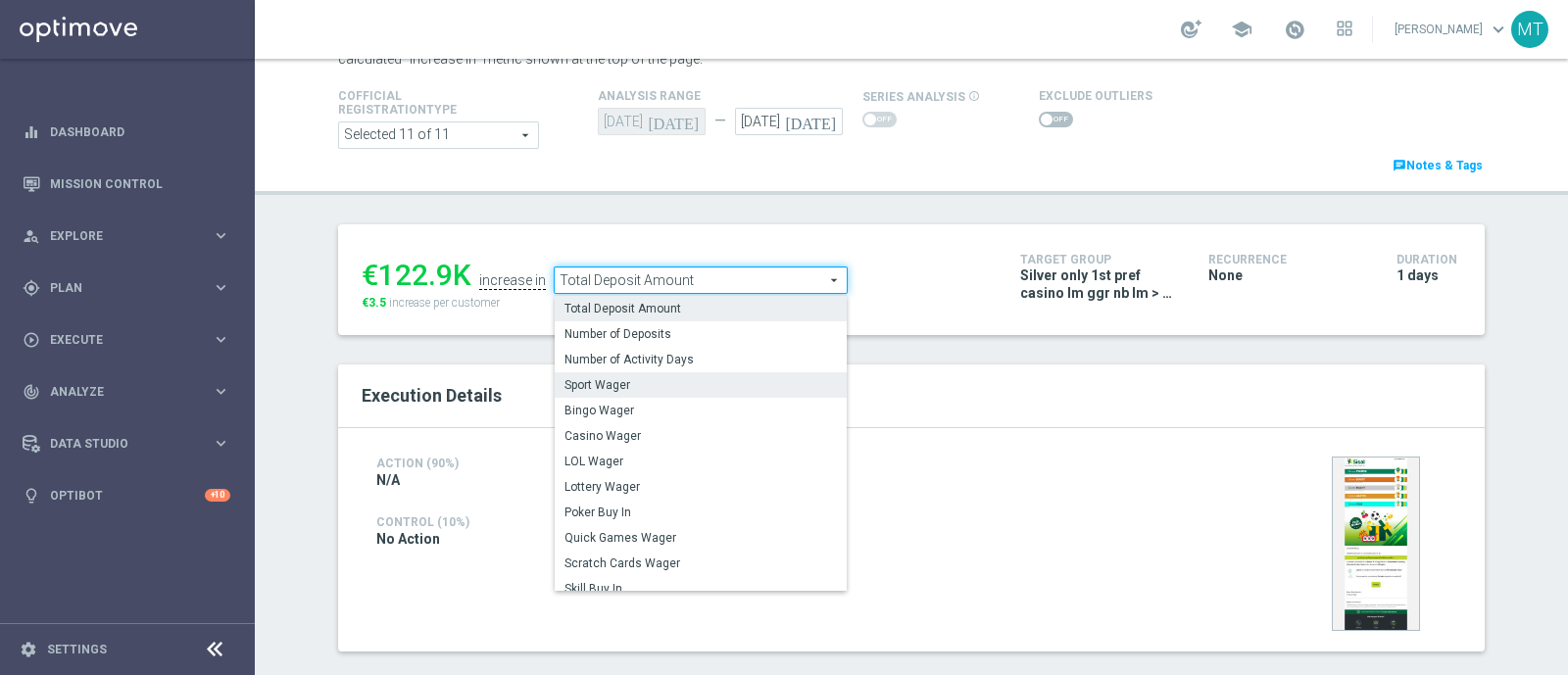 click on "Sport Wager" 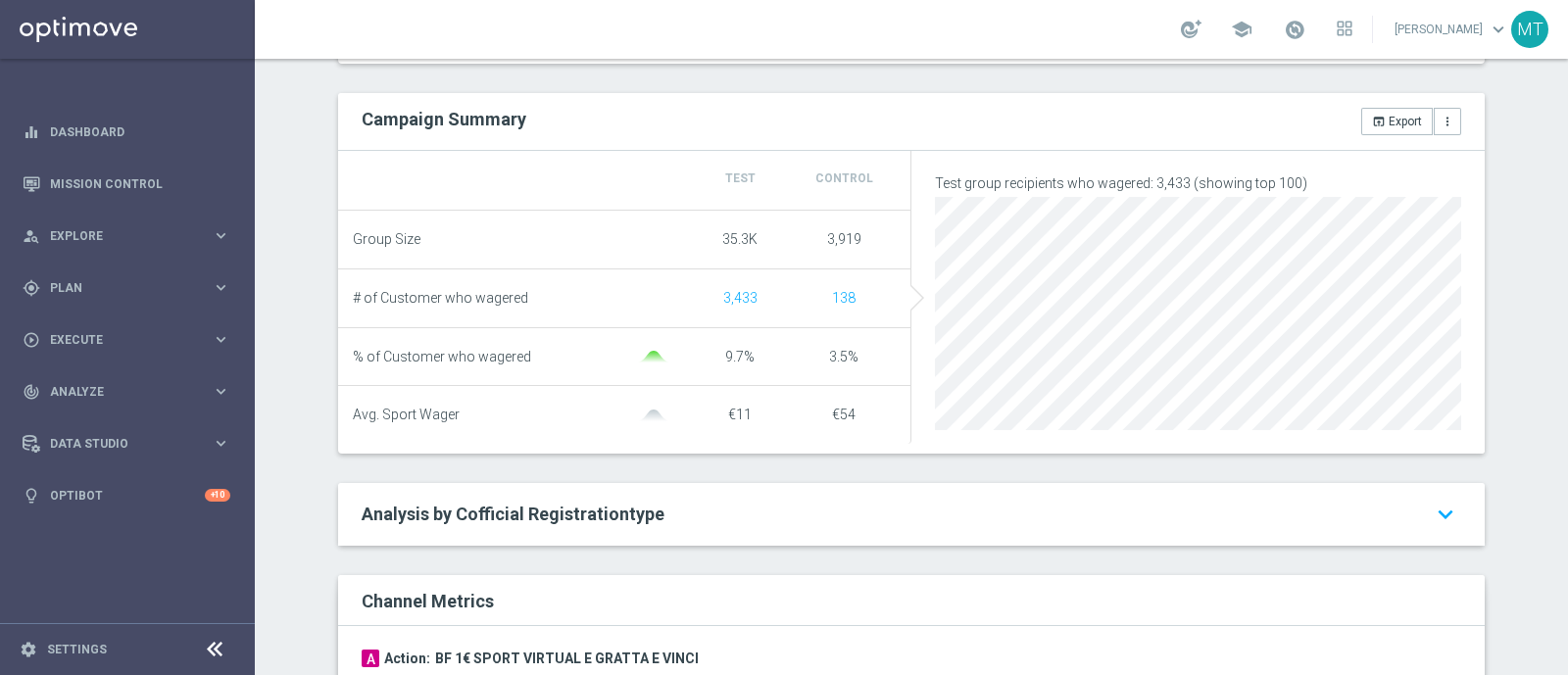 scroll, scrollTop: 342, scrollLeft: 0, axis: vertical 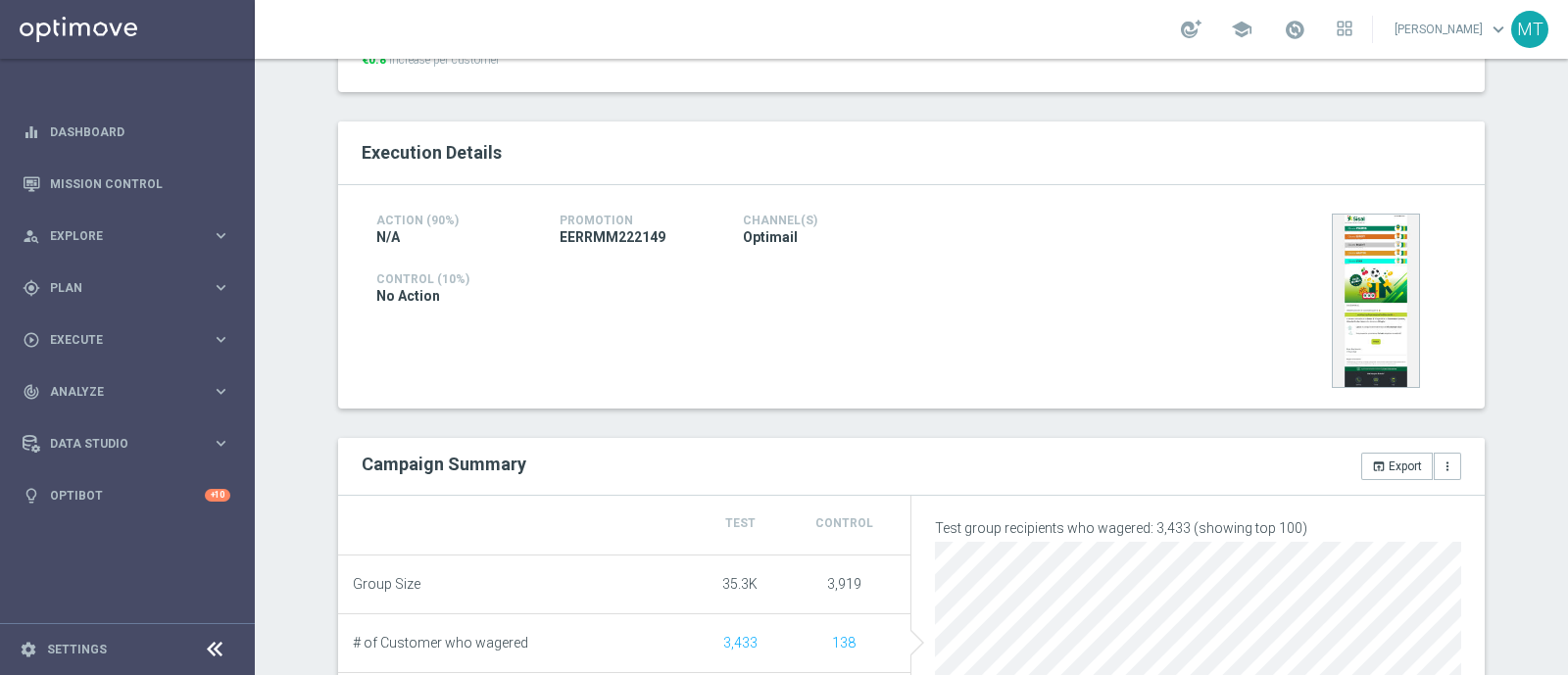 click on "Action (90%)
N/A
Promotion
EERRMM222149
Channel(s)
Optimail
Control (10%)
No Action" 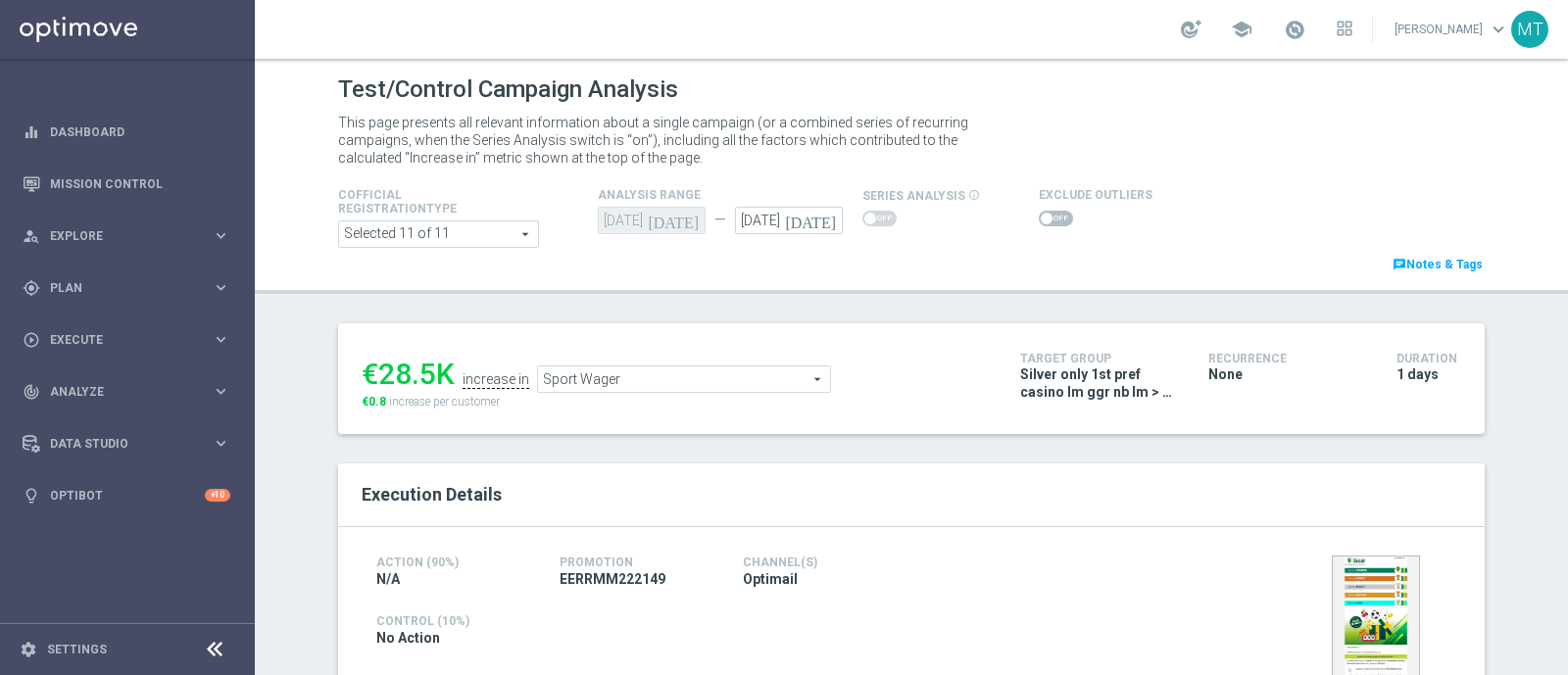click on "€28.5K
increase in
Sport Wager
Sport Wager
arrow_drop_down
search
€0.8
increase per customer" 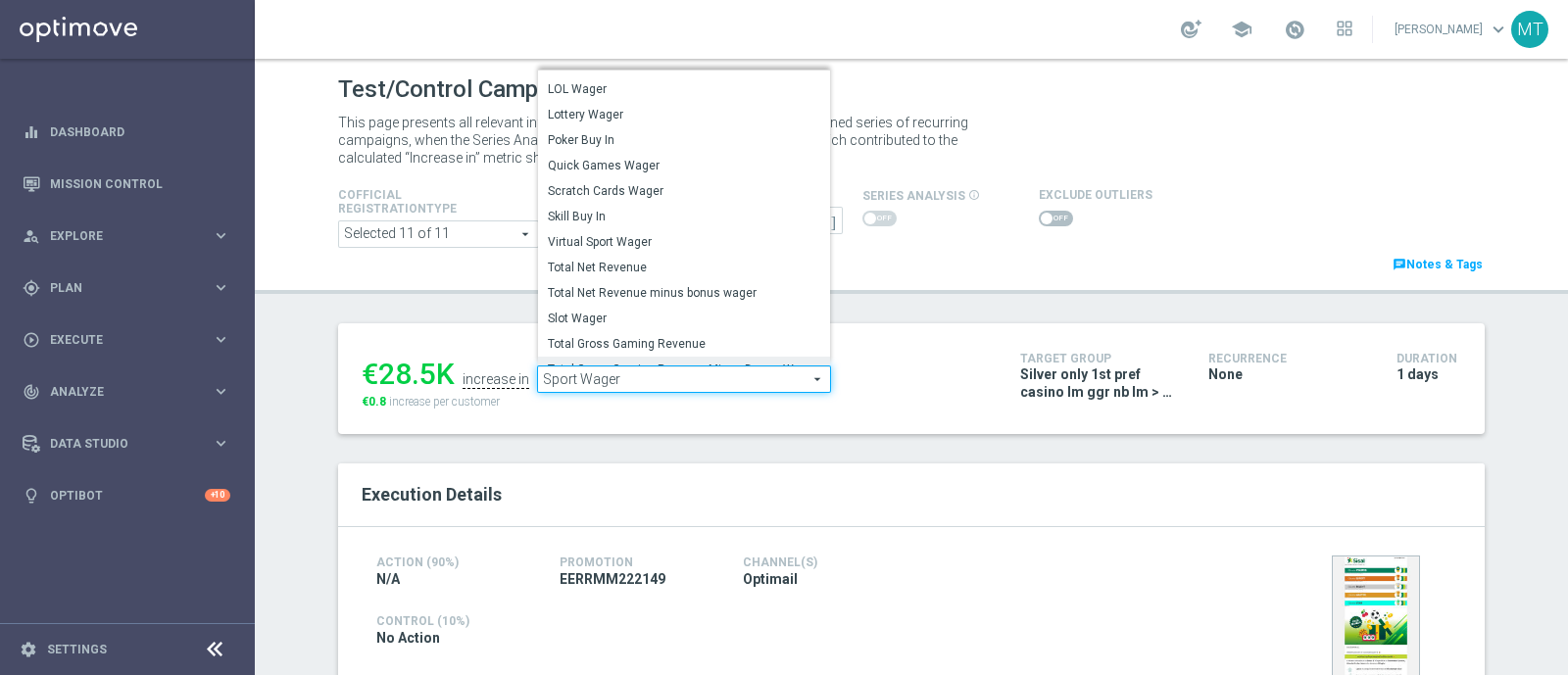 scroll, scrollTop: 139, scrollLeft: 0, axis: vertical 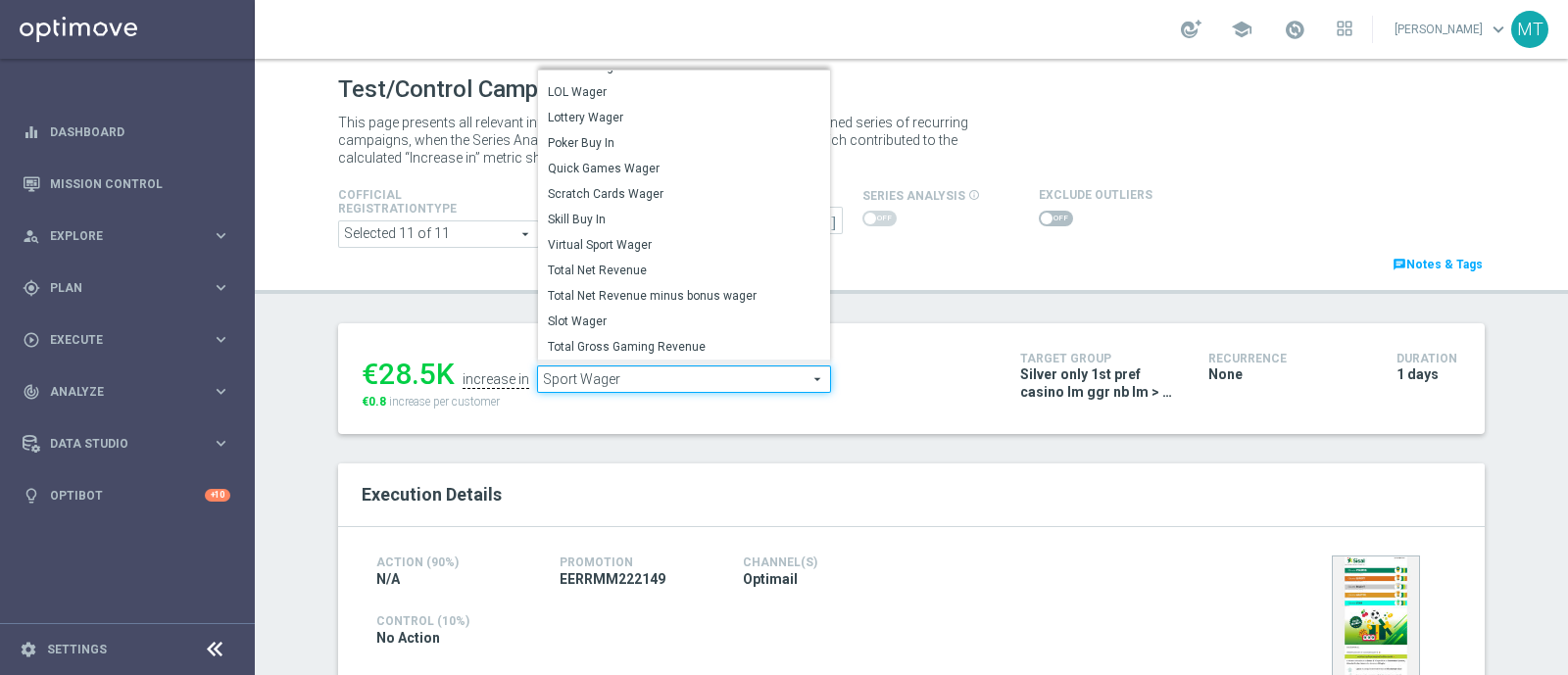 click on "Virtual Sport Wager" 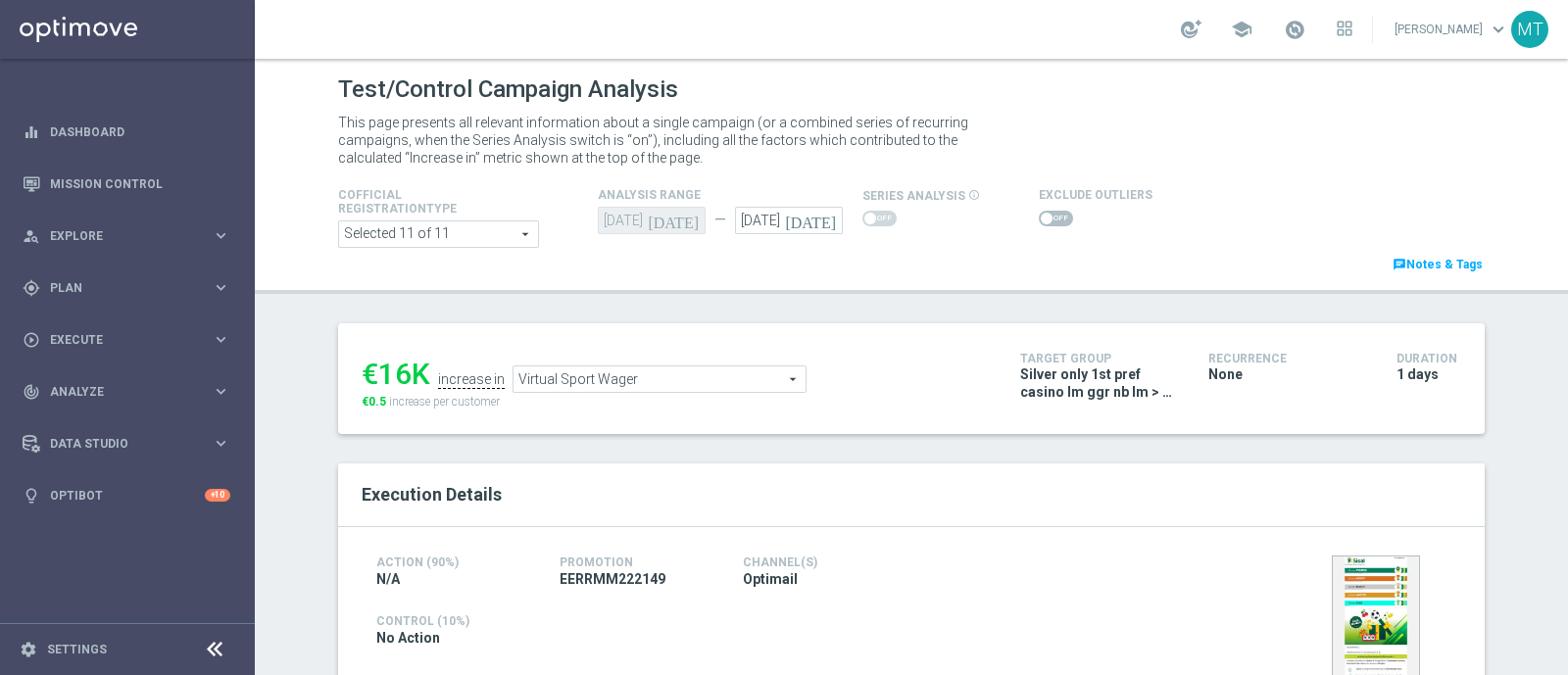click on "€16K
increase in
Virtual Sport Wager
Virtual Sport Wager
arrow_drop_down
search
€0.5
increase per customer" 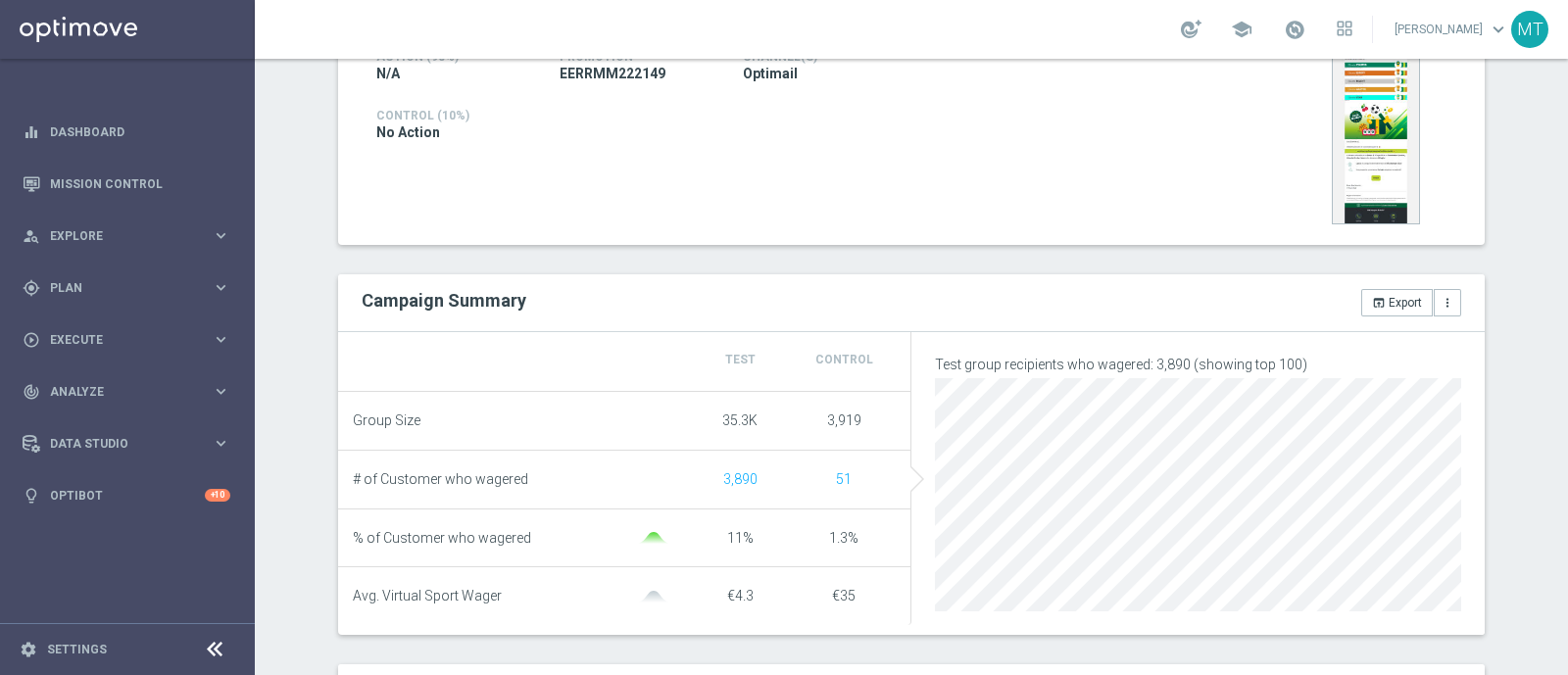 scroll, scrollTop: 0, scrollLeft: 0, axis: both 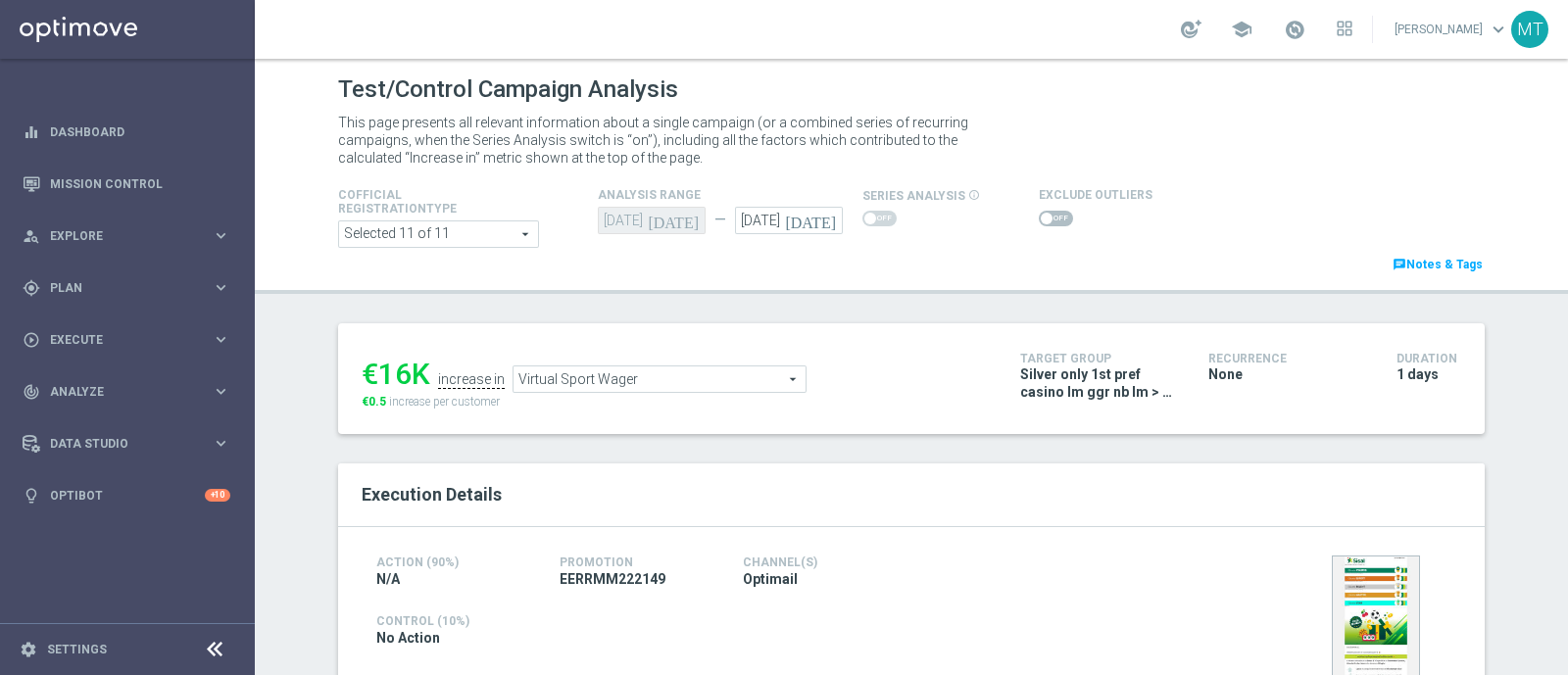 click on "Virtual Sport Wager" 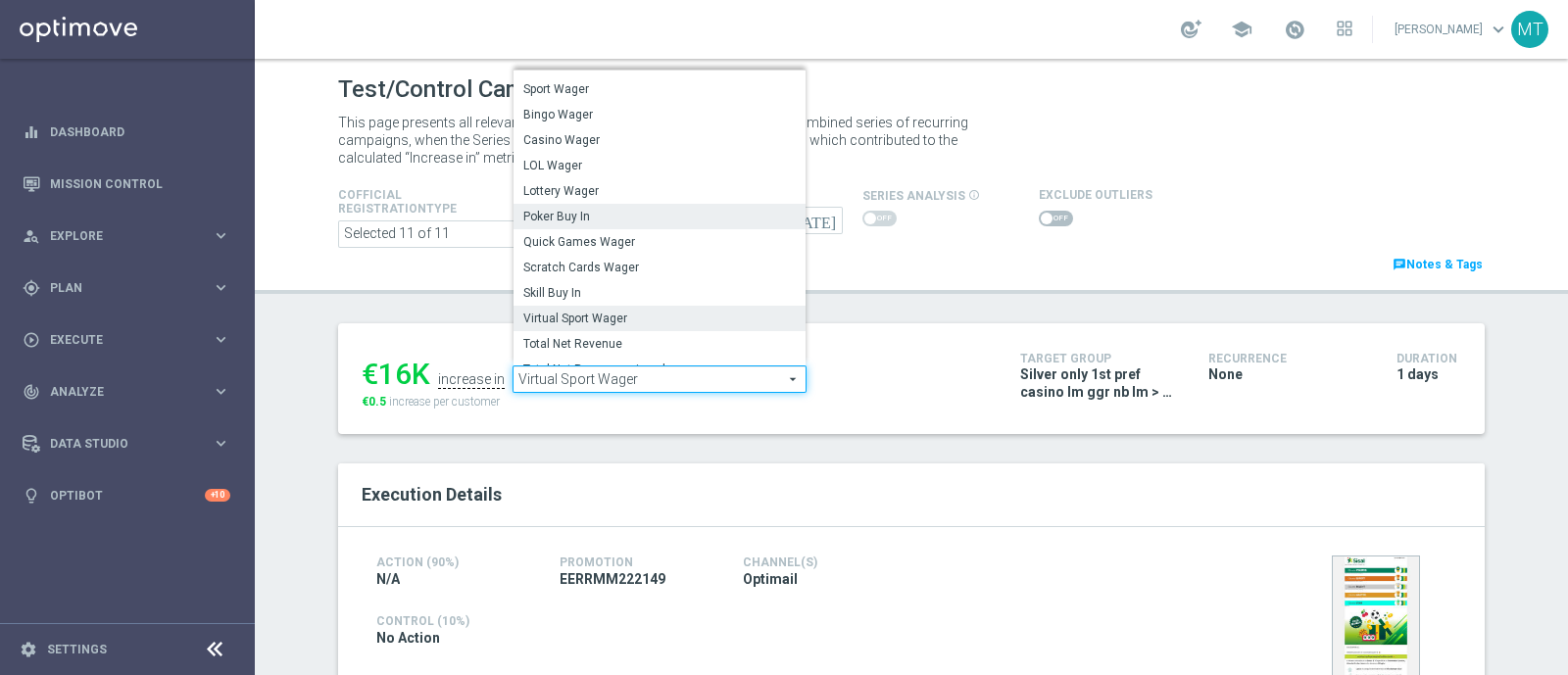 scroll, scrollTop: 69, scrollLeft: 0, axis: vertical 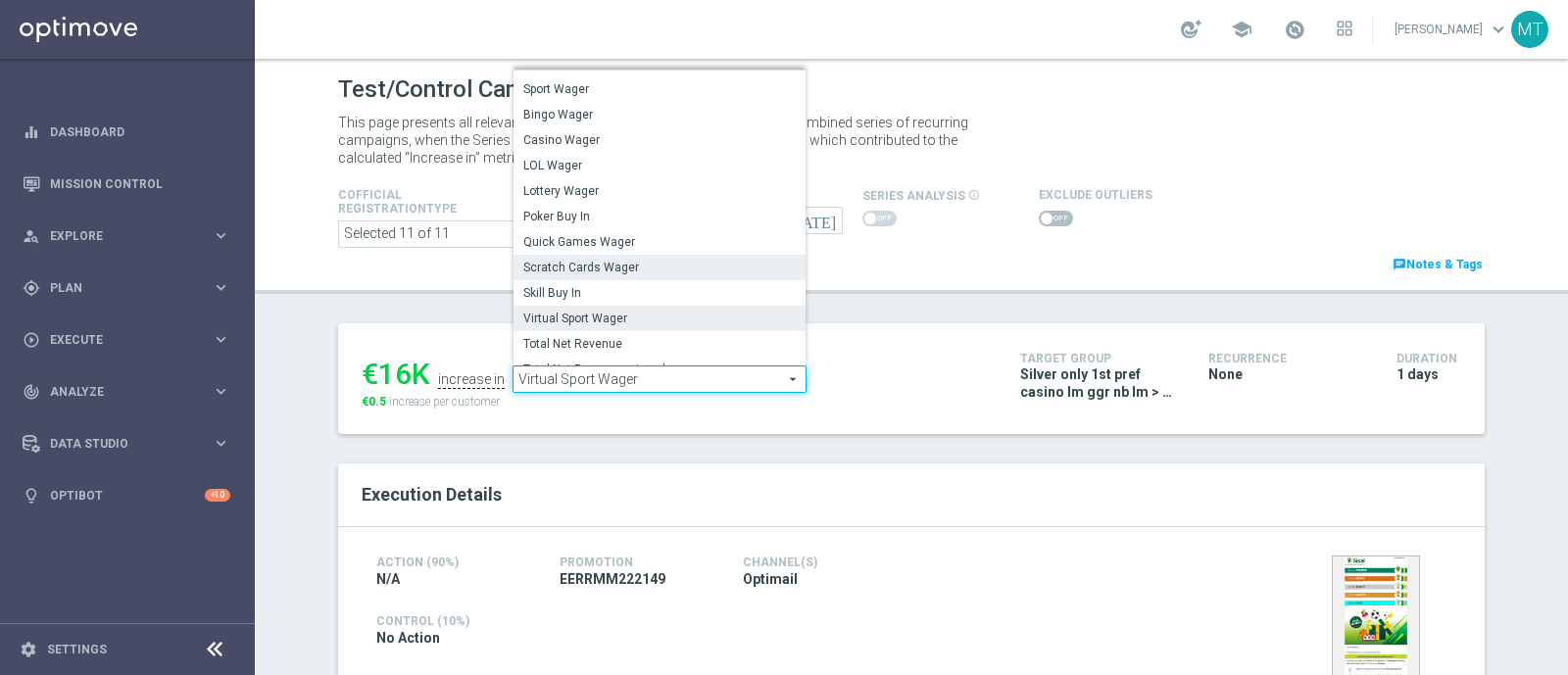 click on "Scratch Cards Wager" 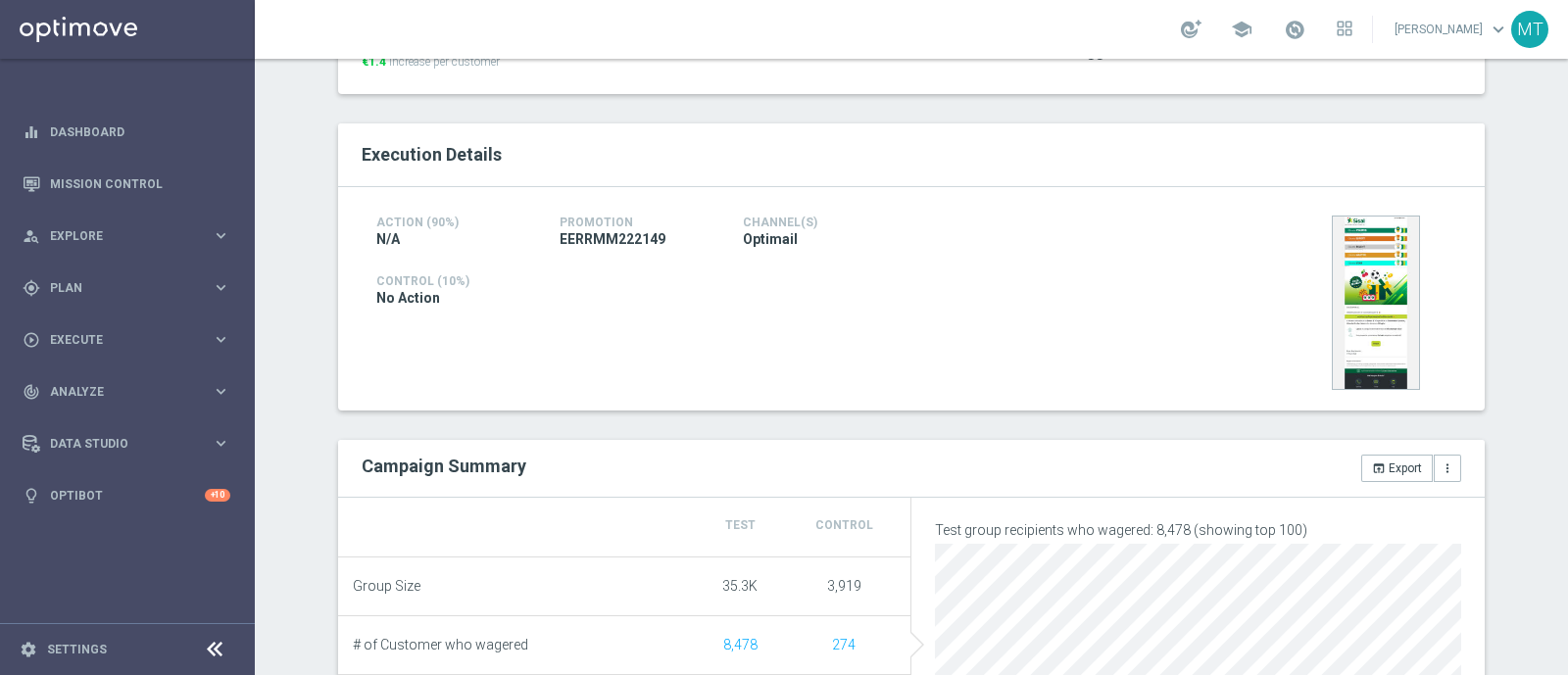 scroll, scrollTop: 180, scrollLeft: 0, axis: vertical 